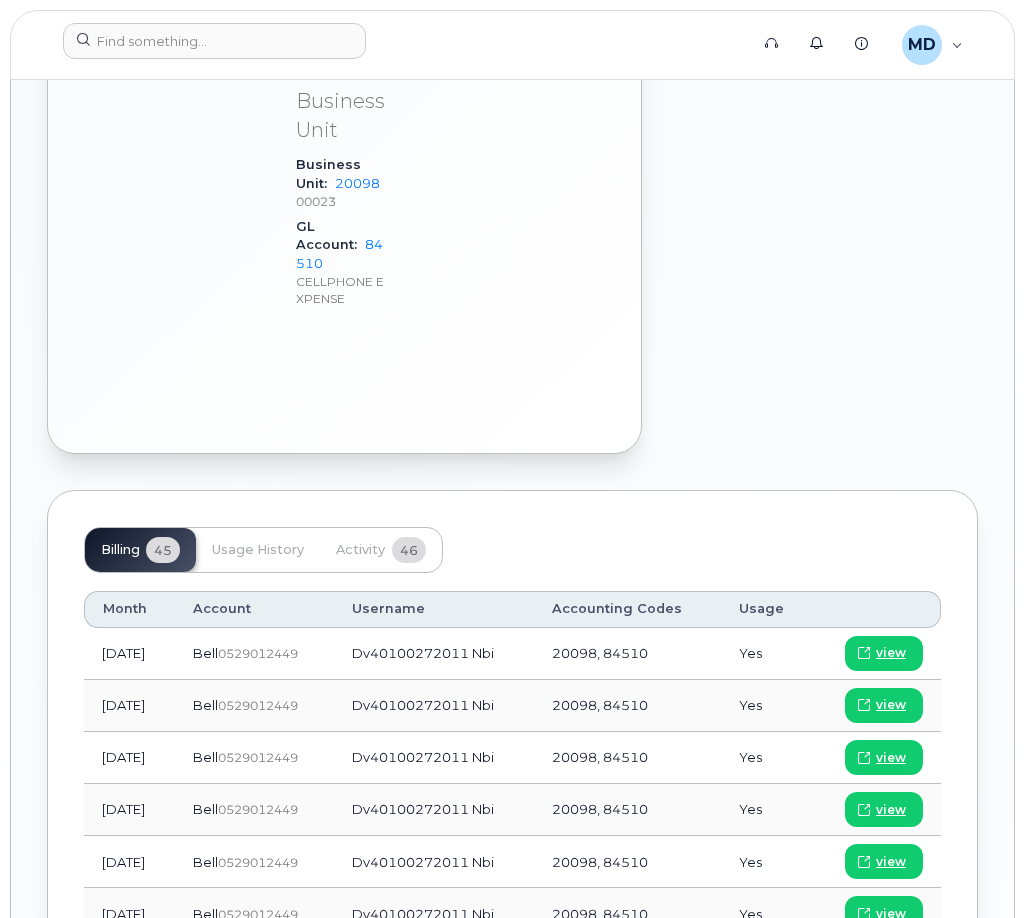 scroll, scrollTop: 1770, scrollLeft: 0, axis: vertical 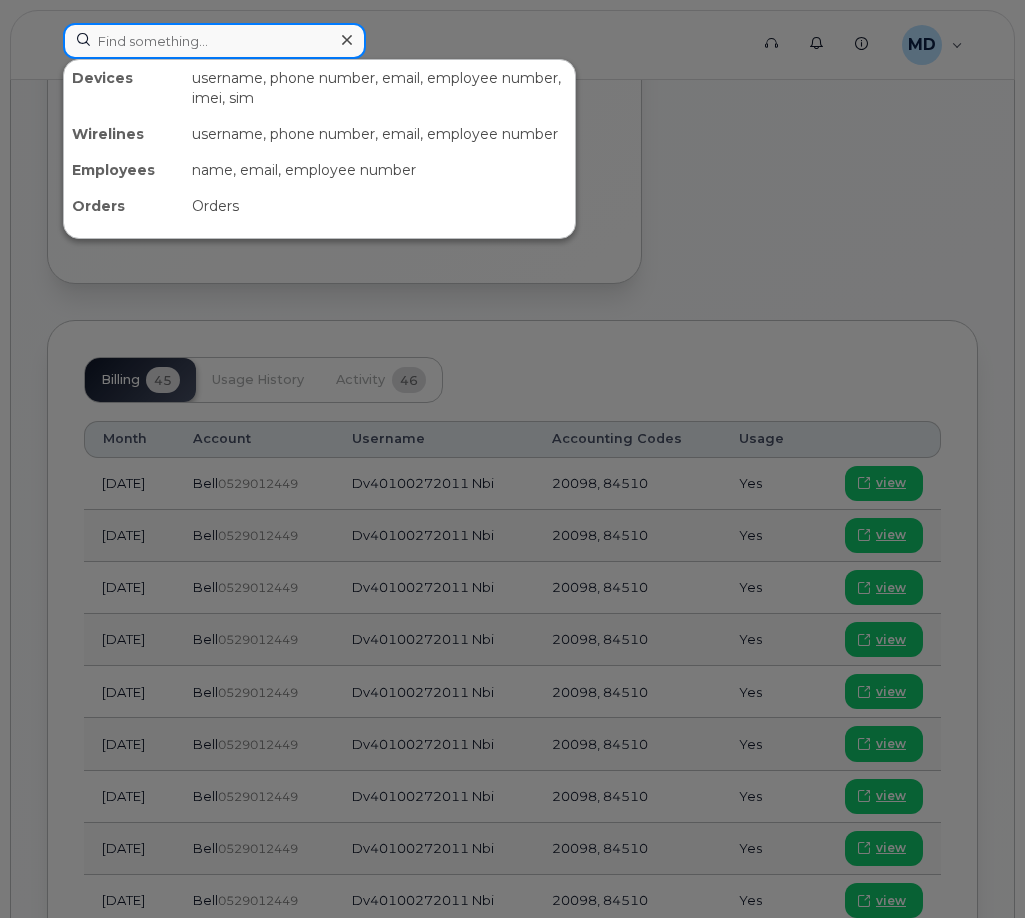 click 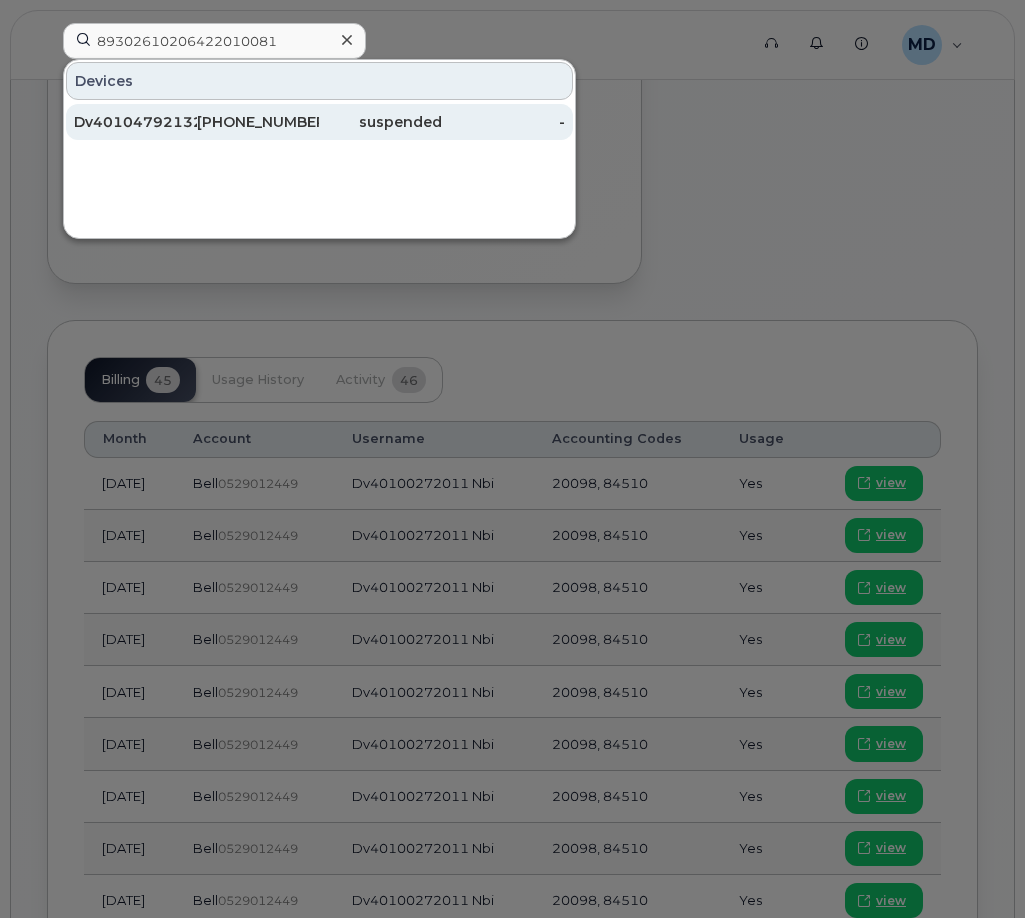 click on "519-580-8559" 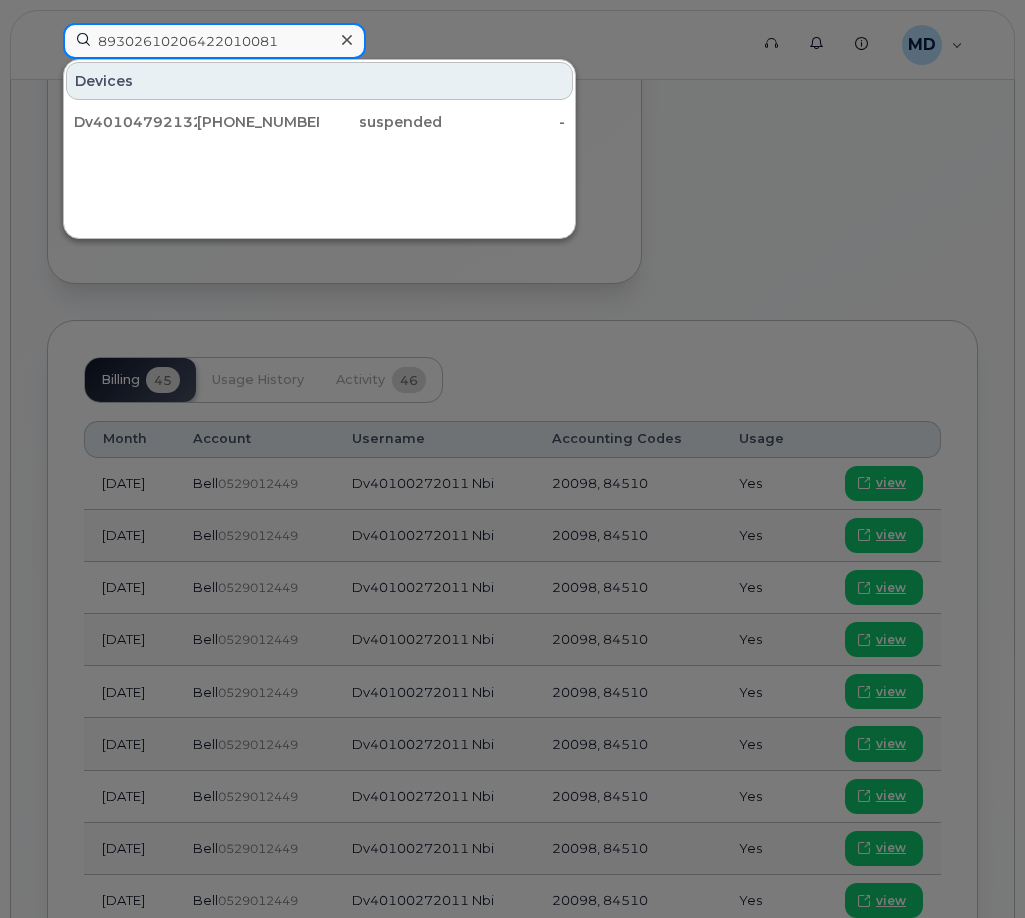 click on "89302610206422010081" 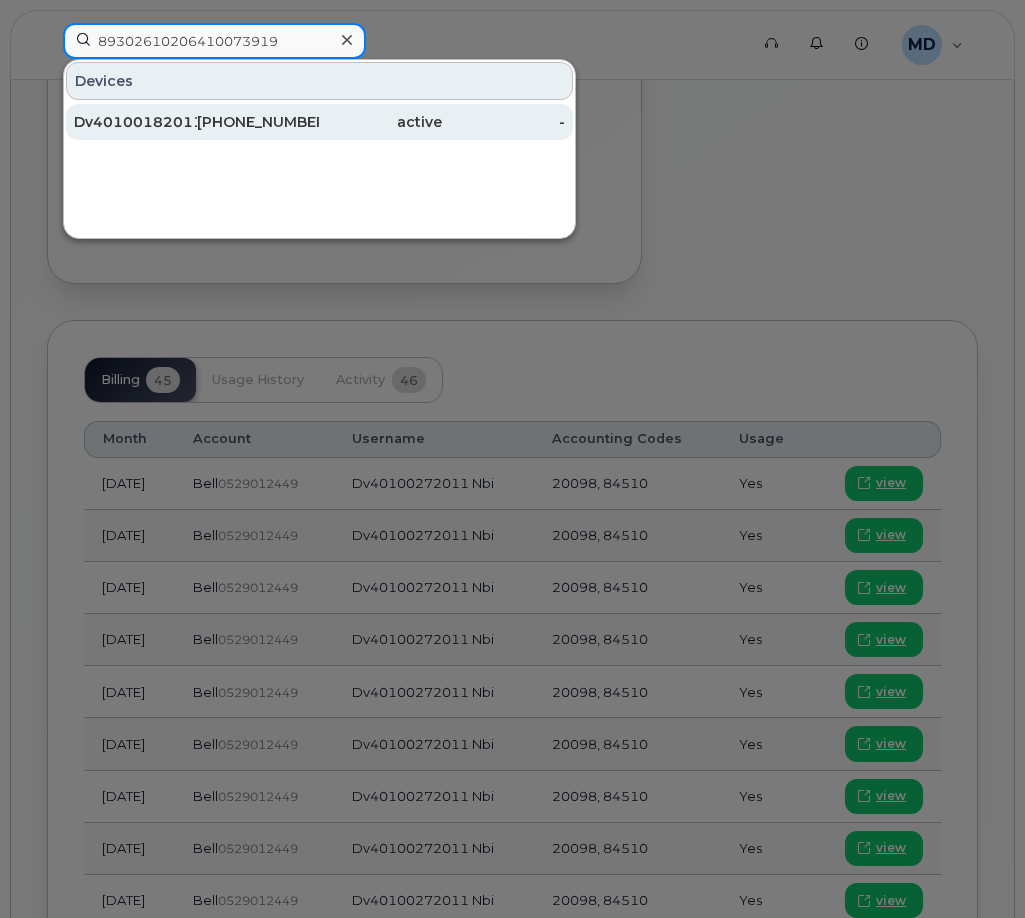 type on "89302610206410073919" 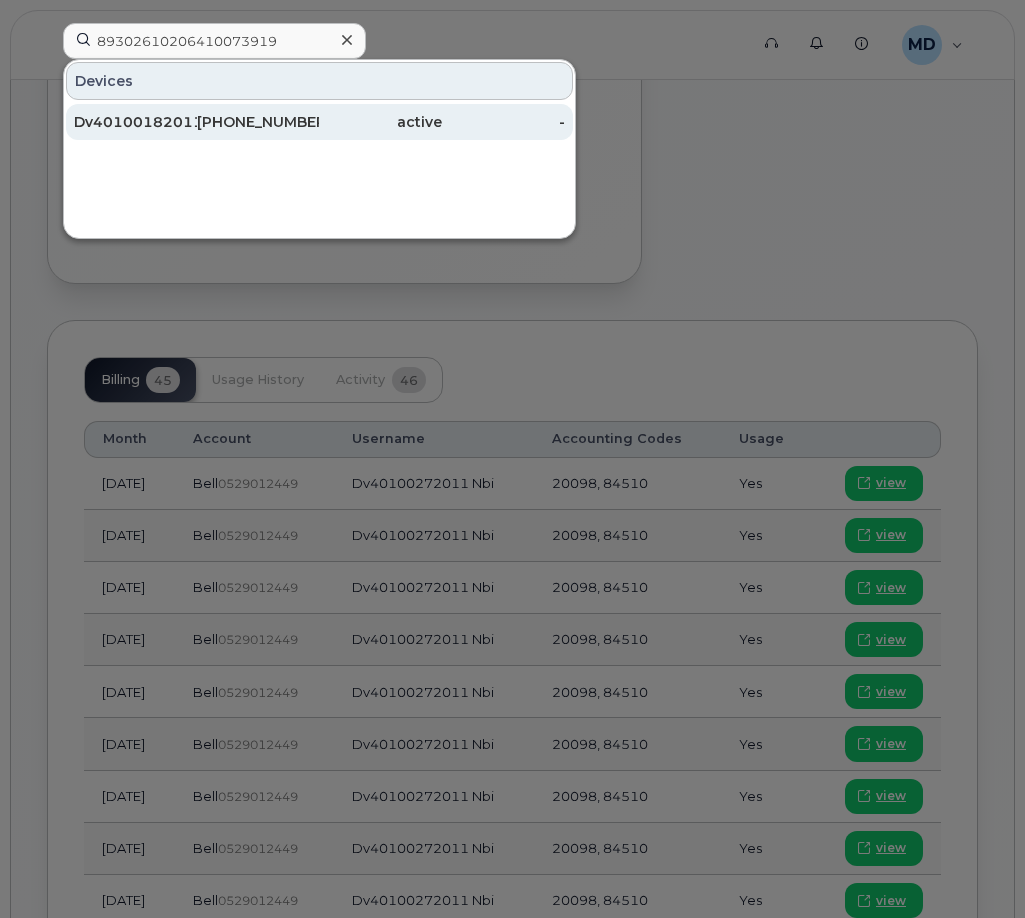 click on "403-589-3971" 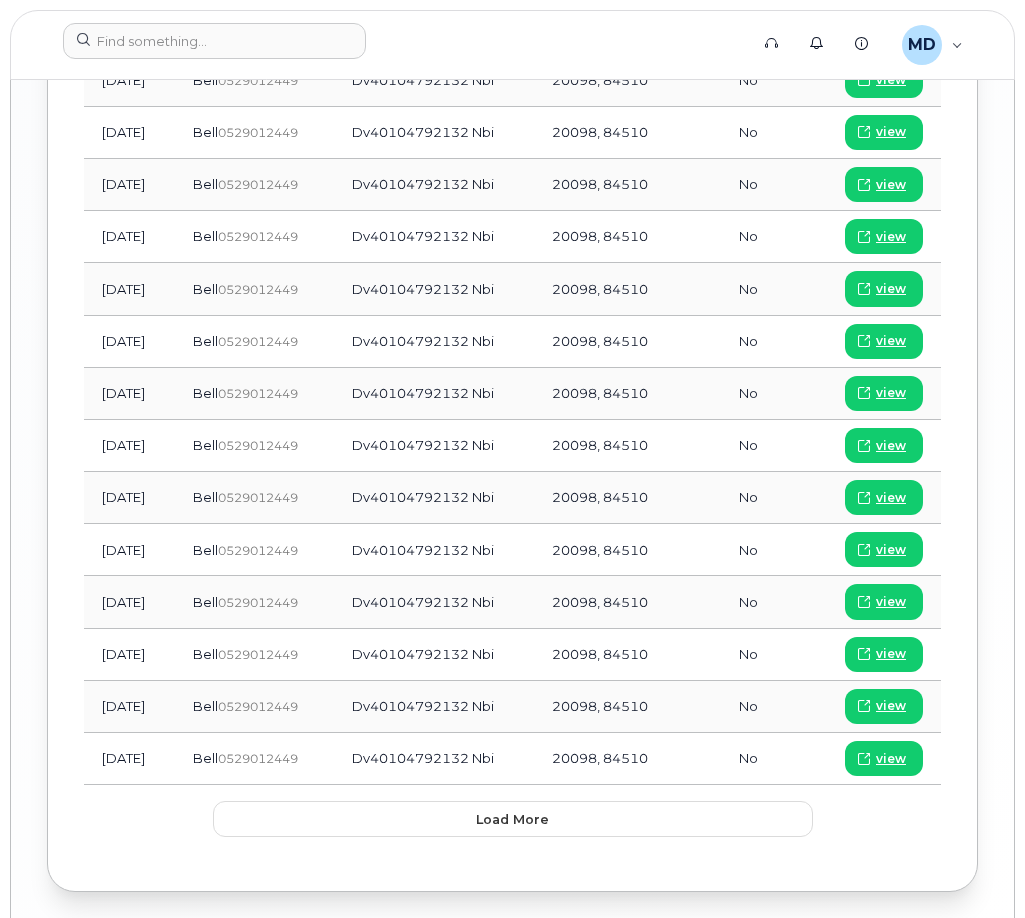 scroll, scrollTop: 2578, scrollLeft: 0, axis: vertical 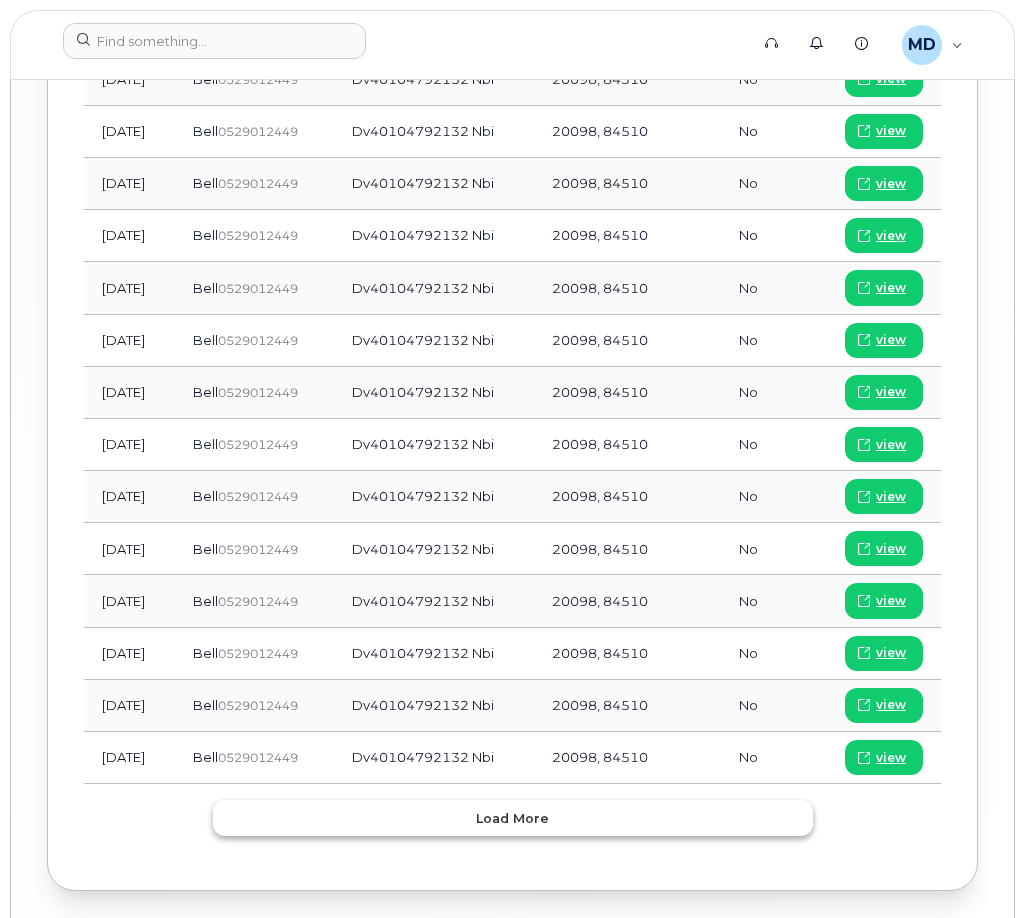 click on "Load more" 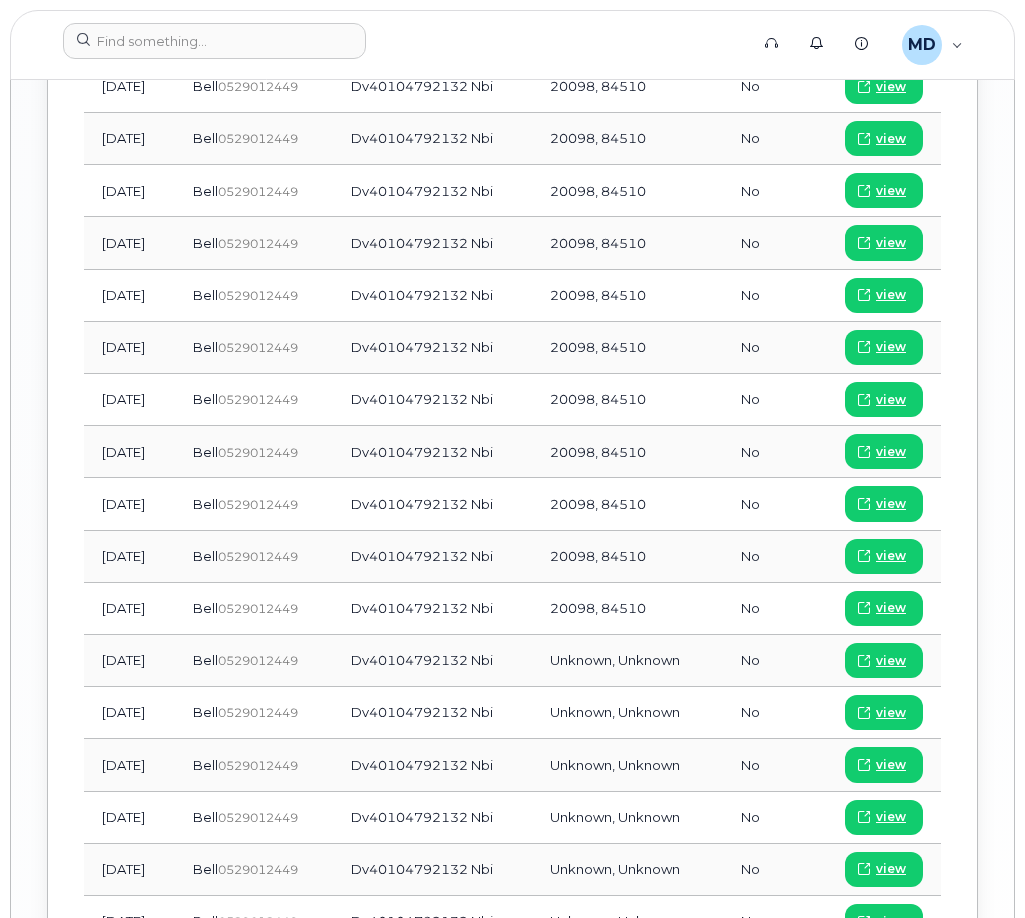 scroll, scrollTop: 2578, scrollLeft: 0, axis: vertical 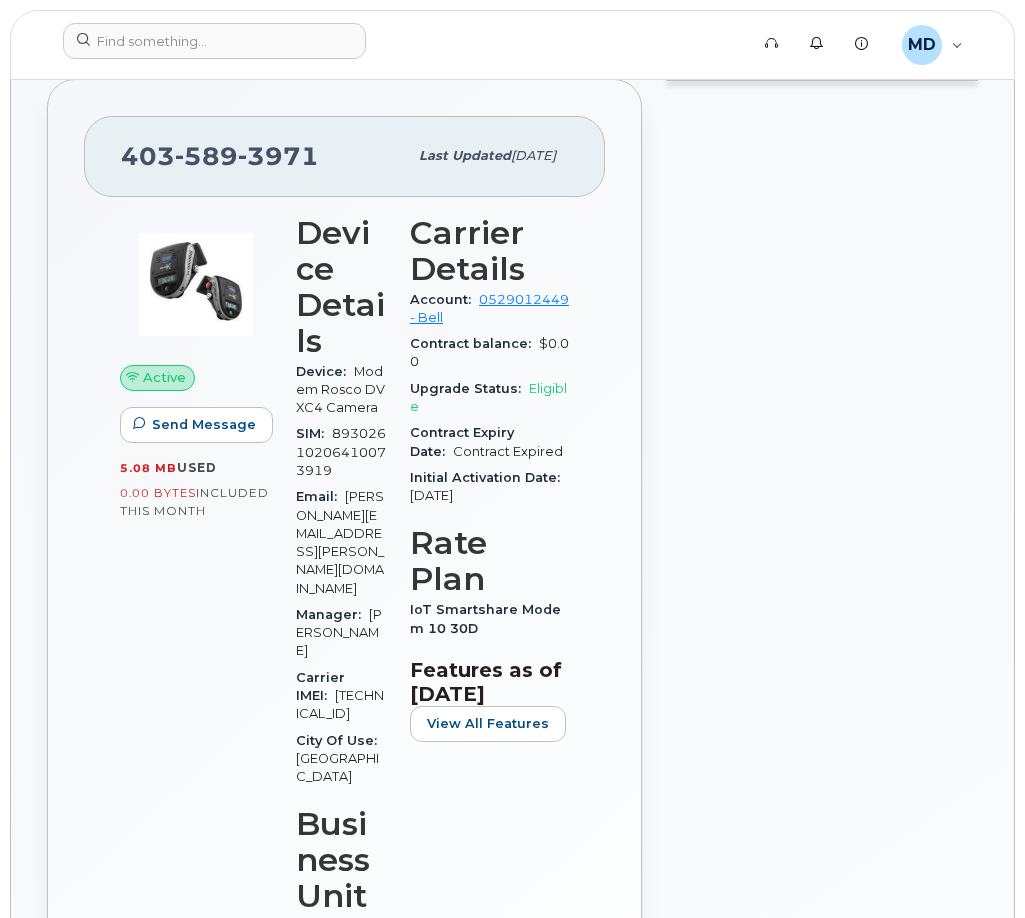 click on "Support   Alerts   Knowledge Base MD Martina Davidson Read Only English Français Adjust Account View Bell 0533454898 0529012449  Sign out" 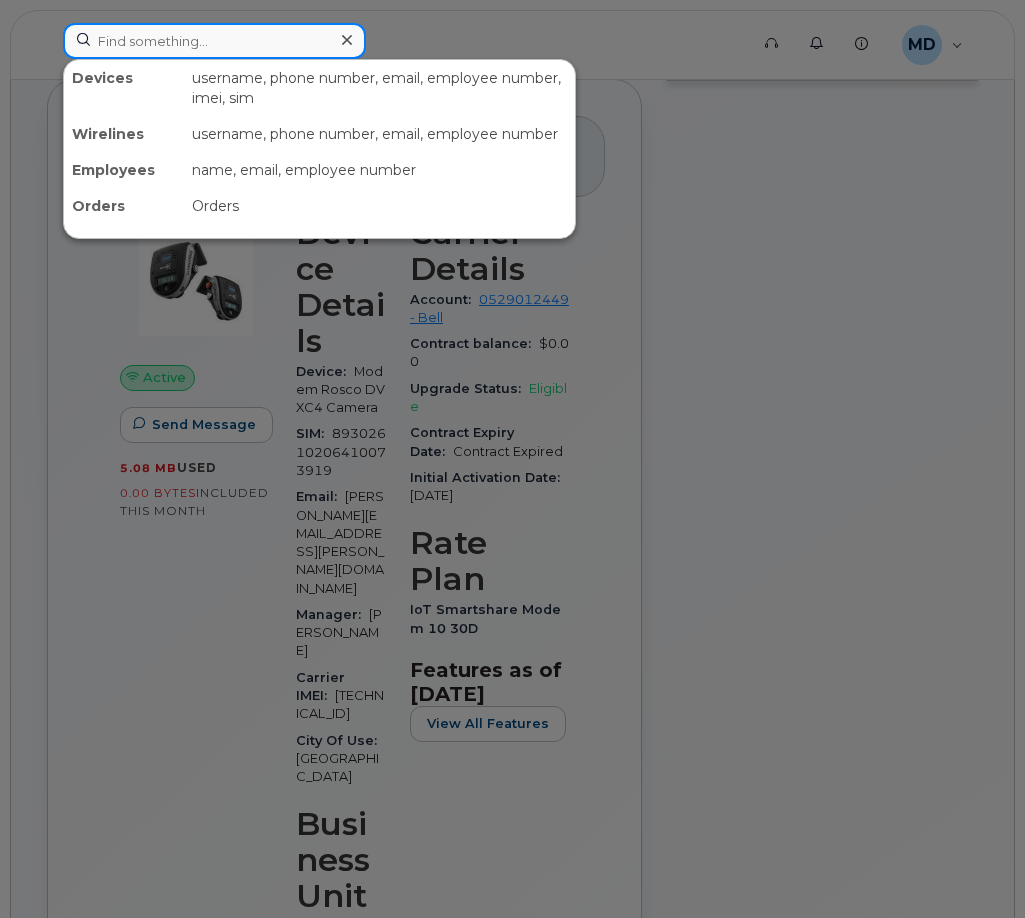 click 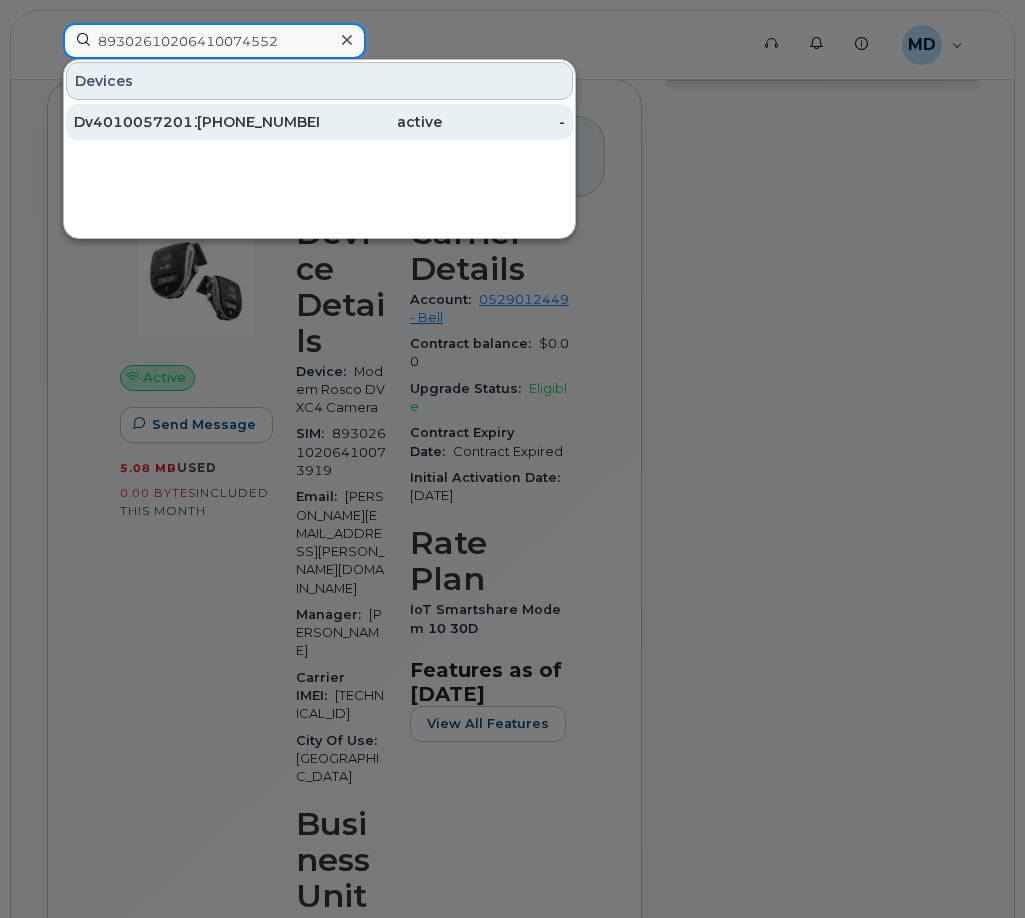 type on "89302610206410074552" 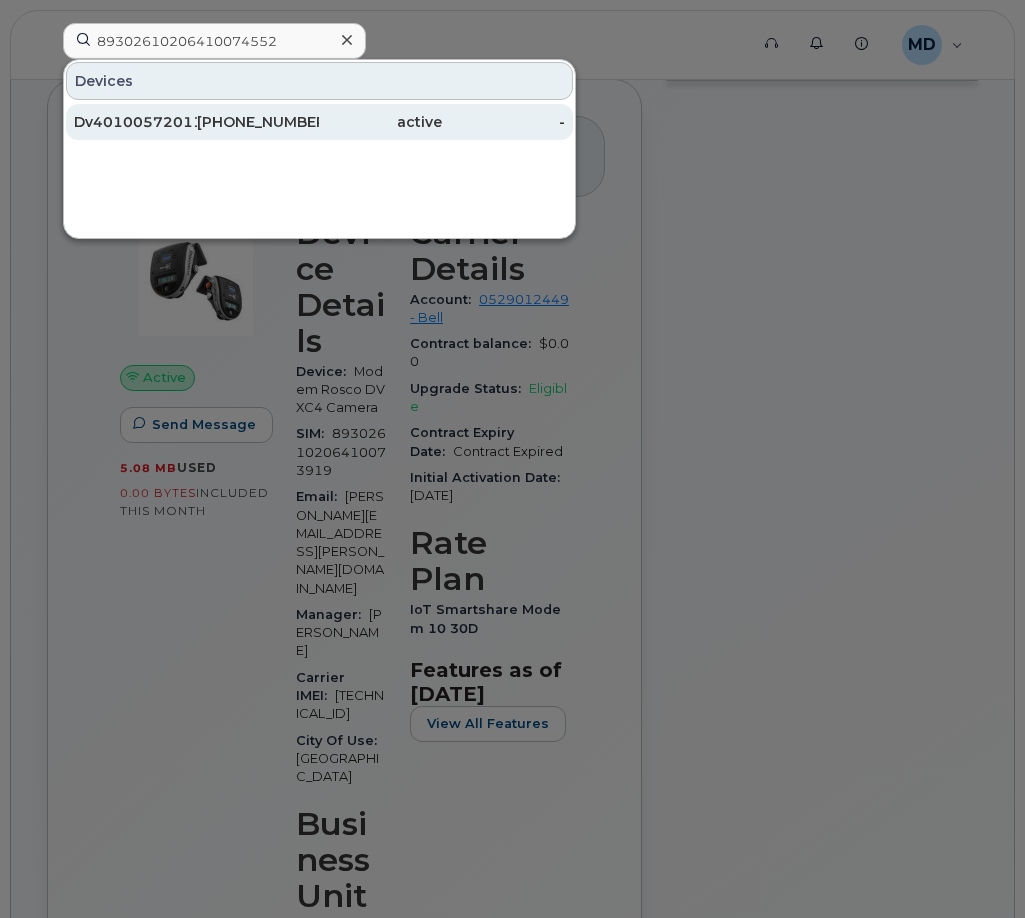 click on "403-921-4008" 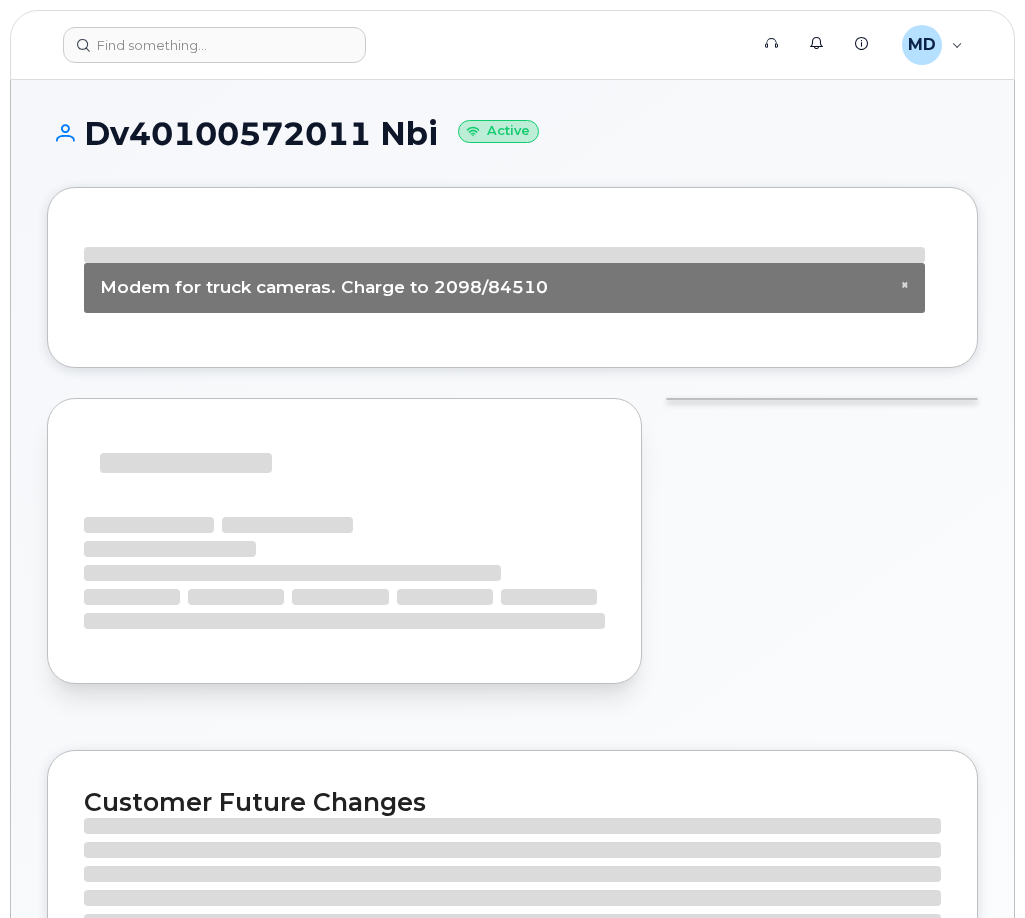 scroll, scrollTop: 0, scrollLeft: 0, axis: both 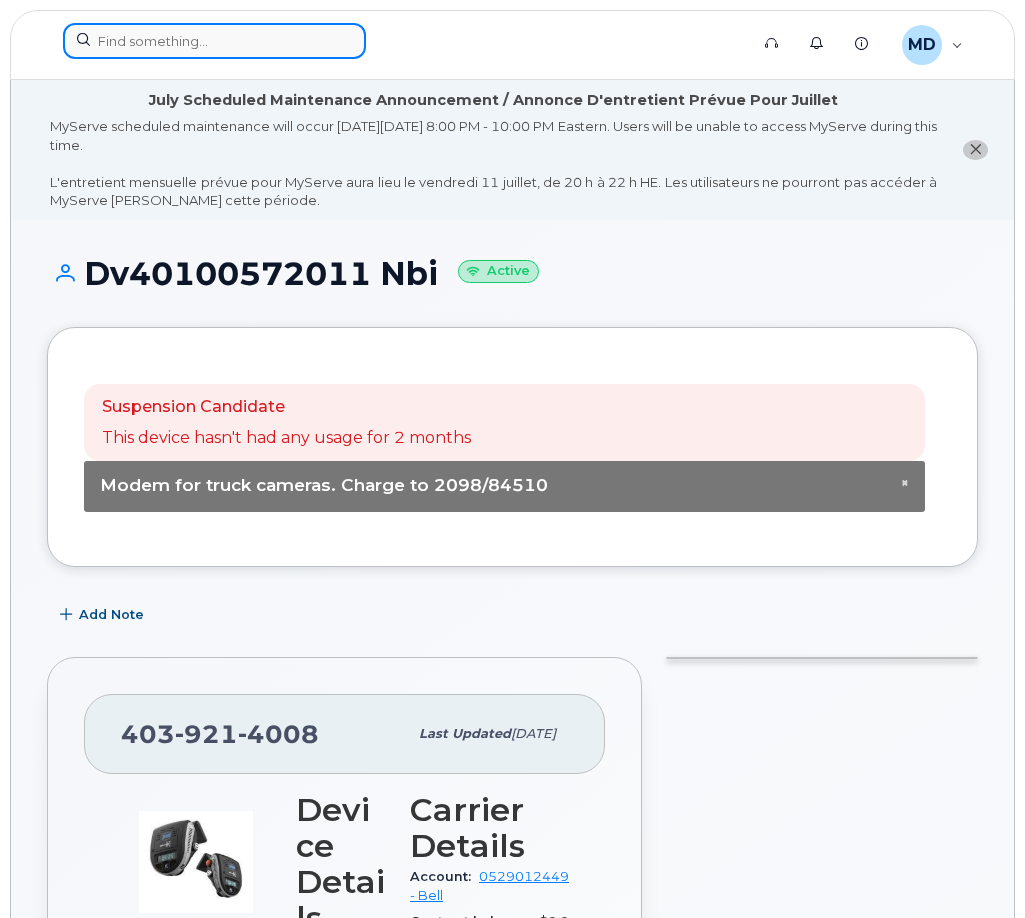 click 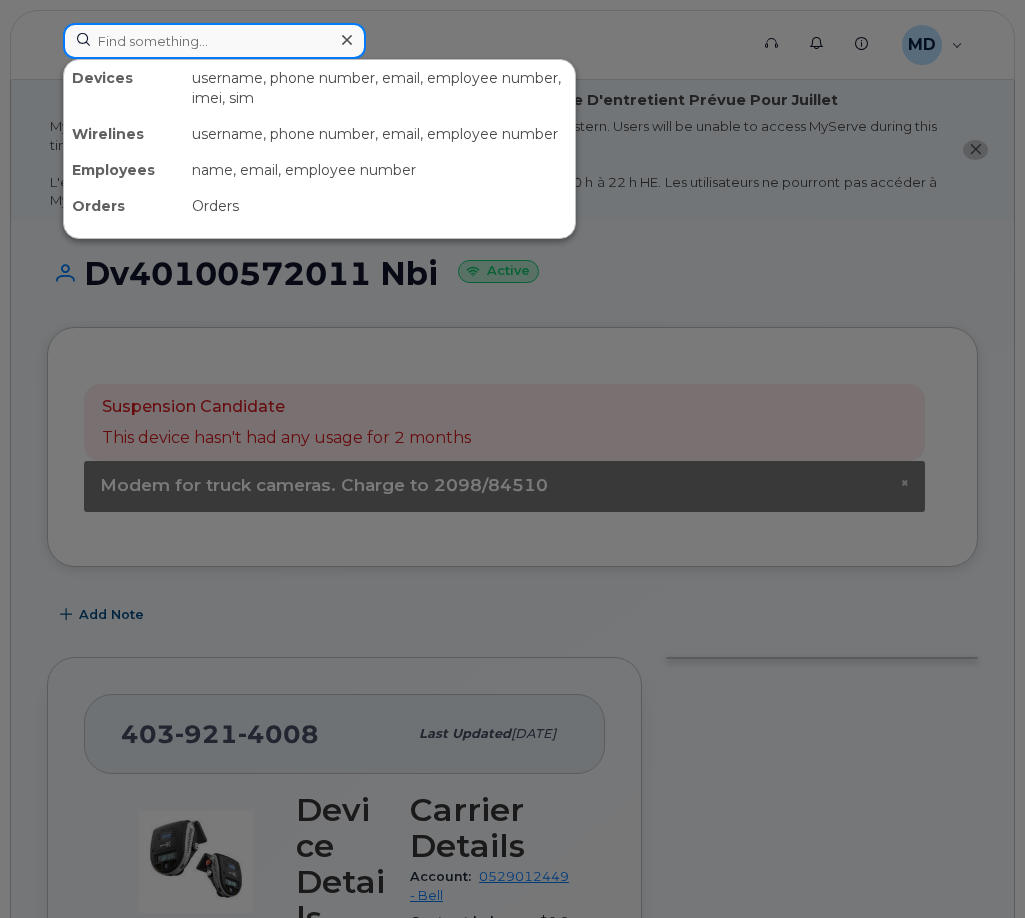 paste on "89302610206410071541" 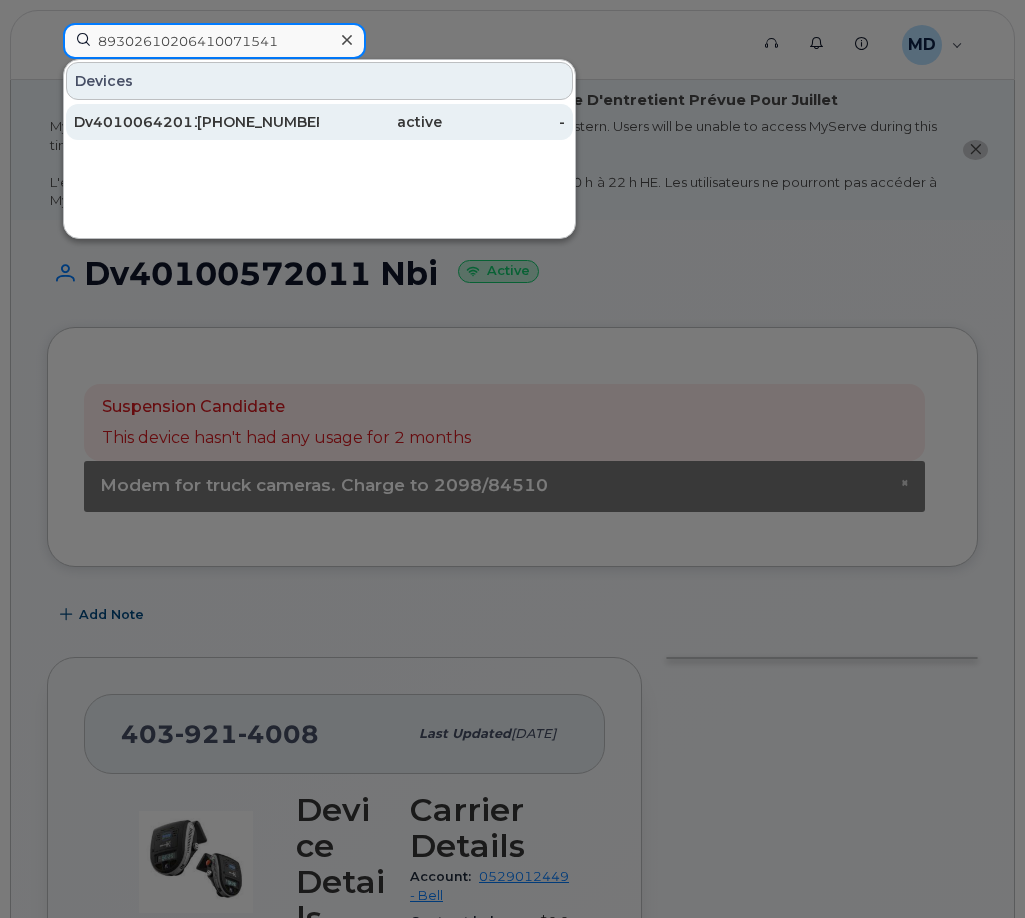 type on "89302610206410071541" 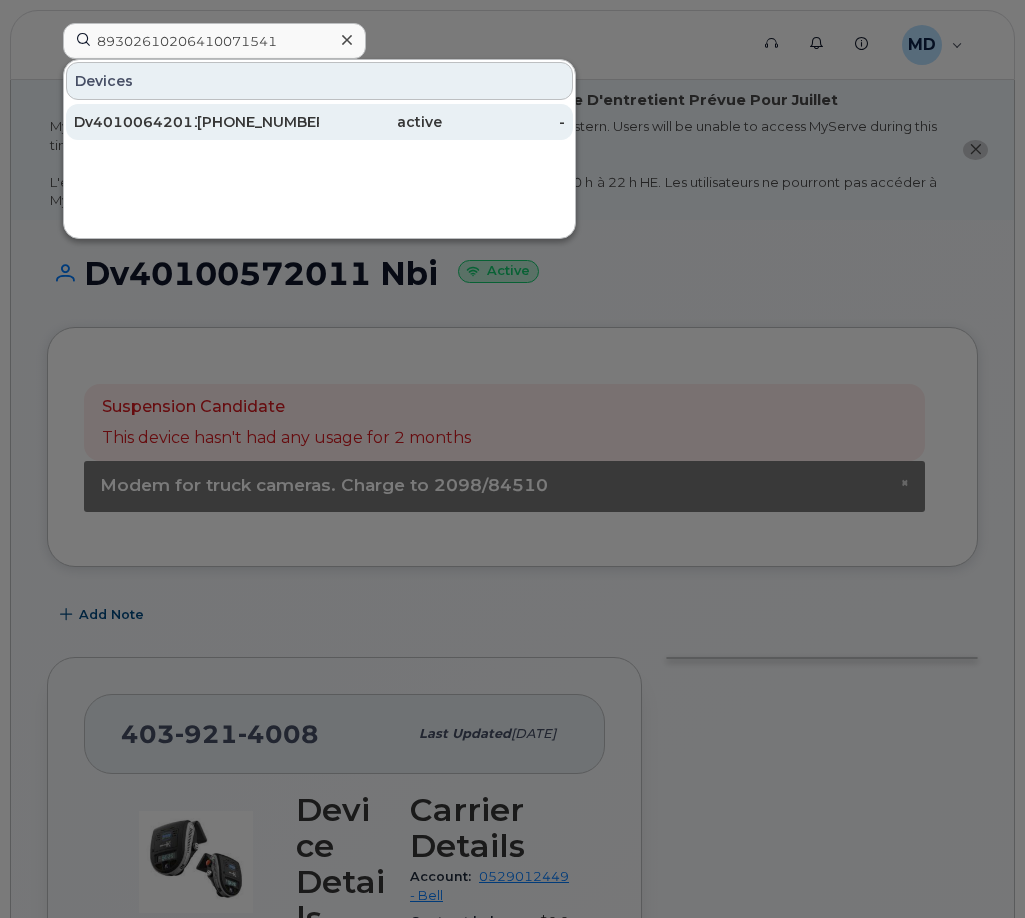 click on "587-433-4821" 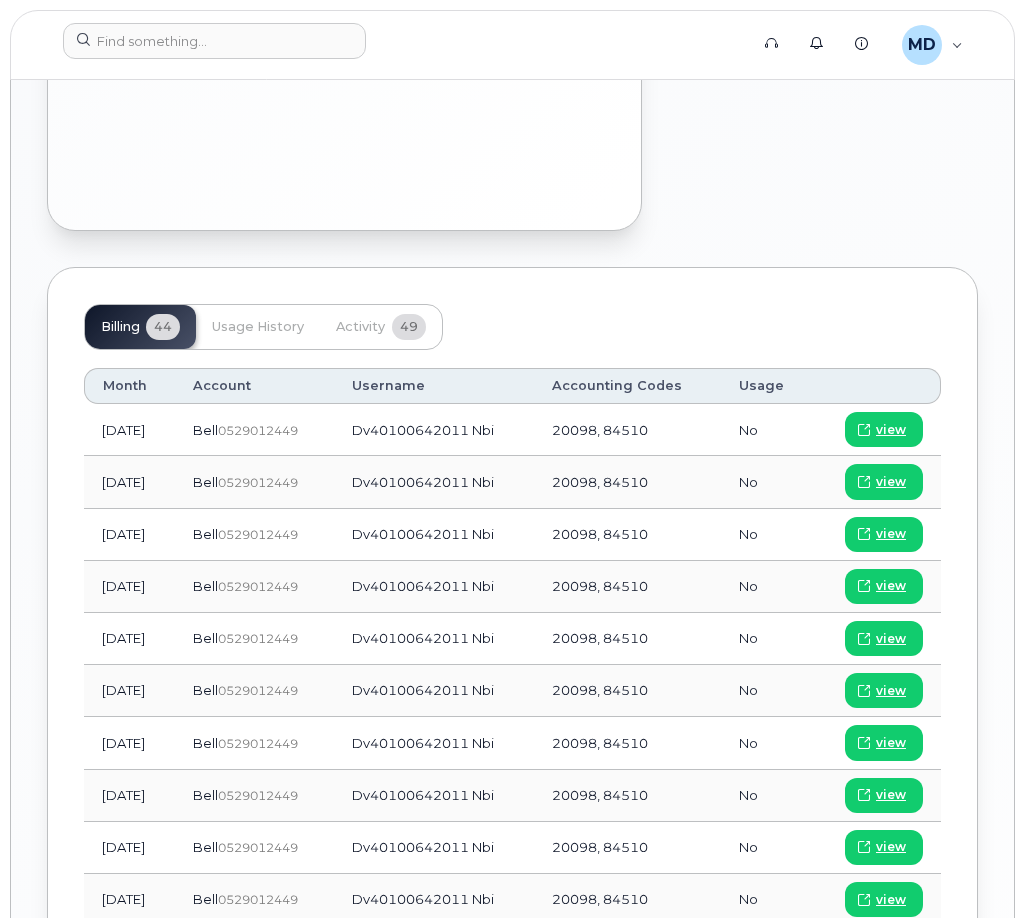 scroll, scrollTop: 1700, scrollLeft: 0, axis: vertical 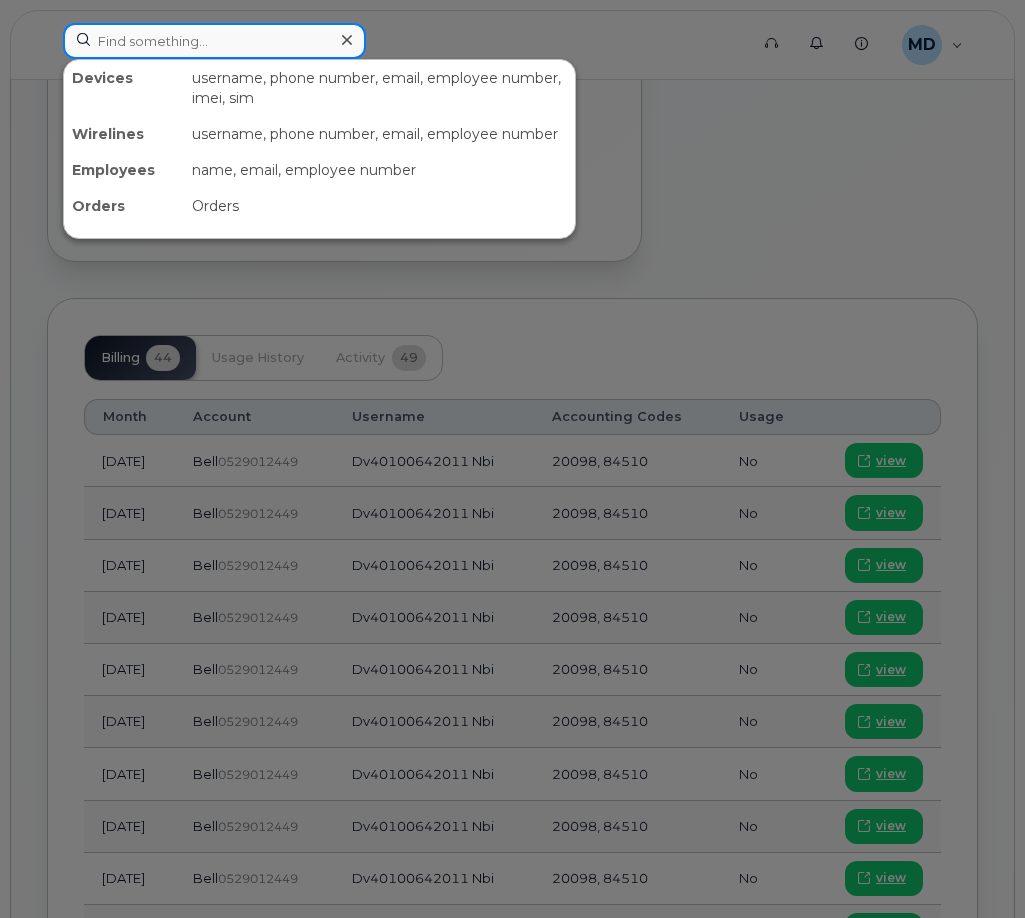 click 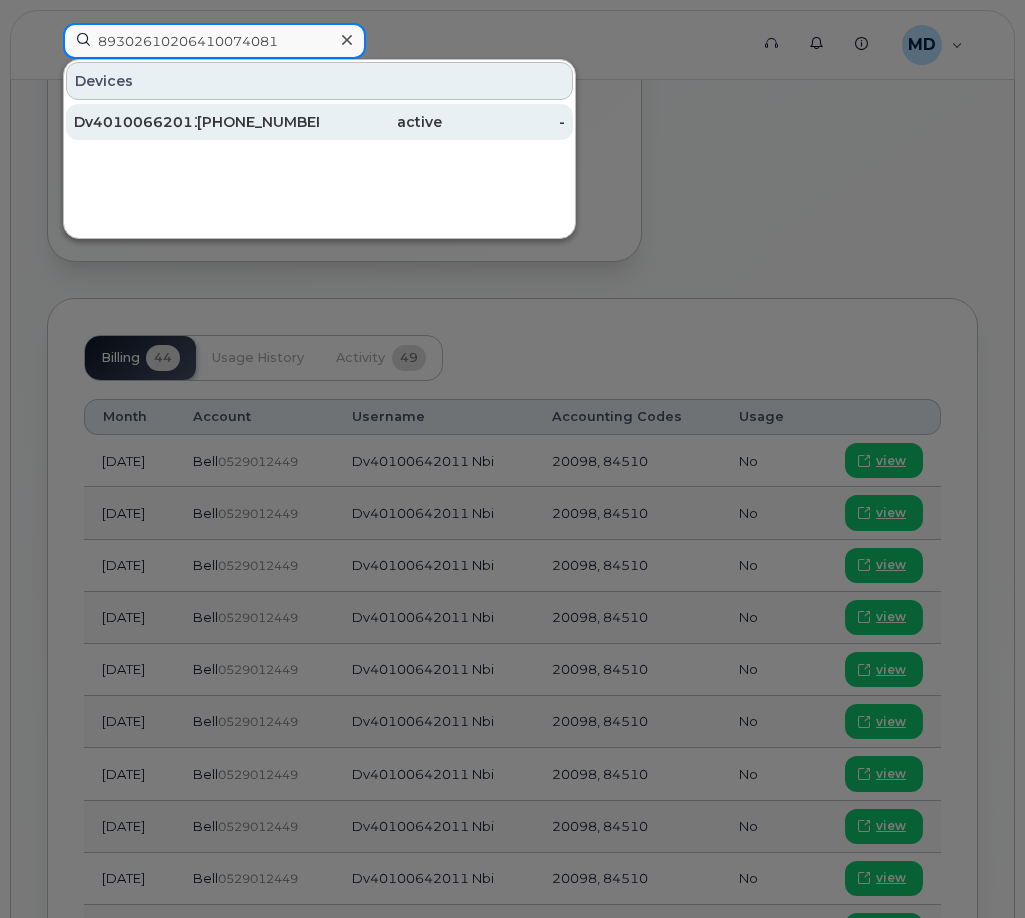 type on "89302610206410074081" 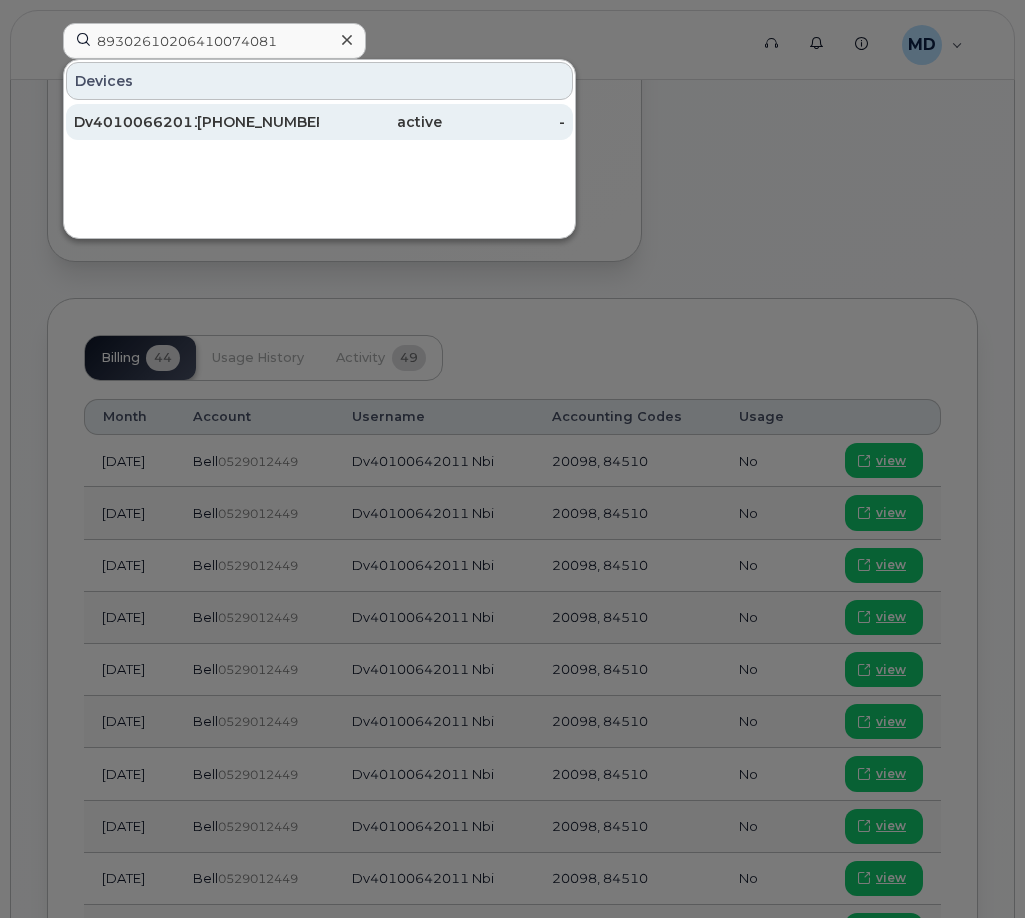 click on "403-805-0985" 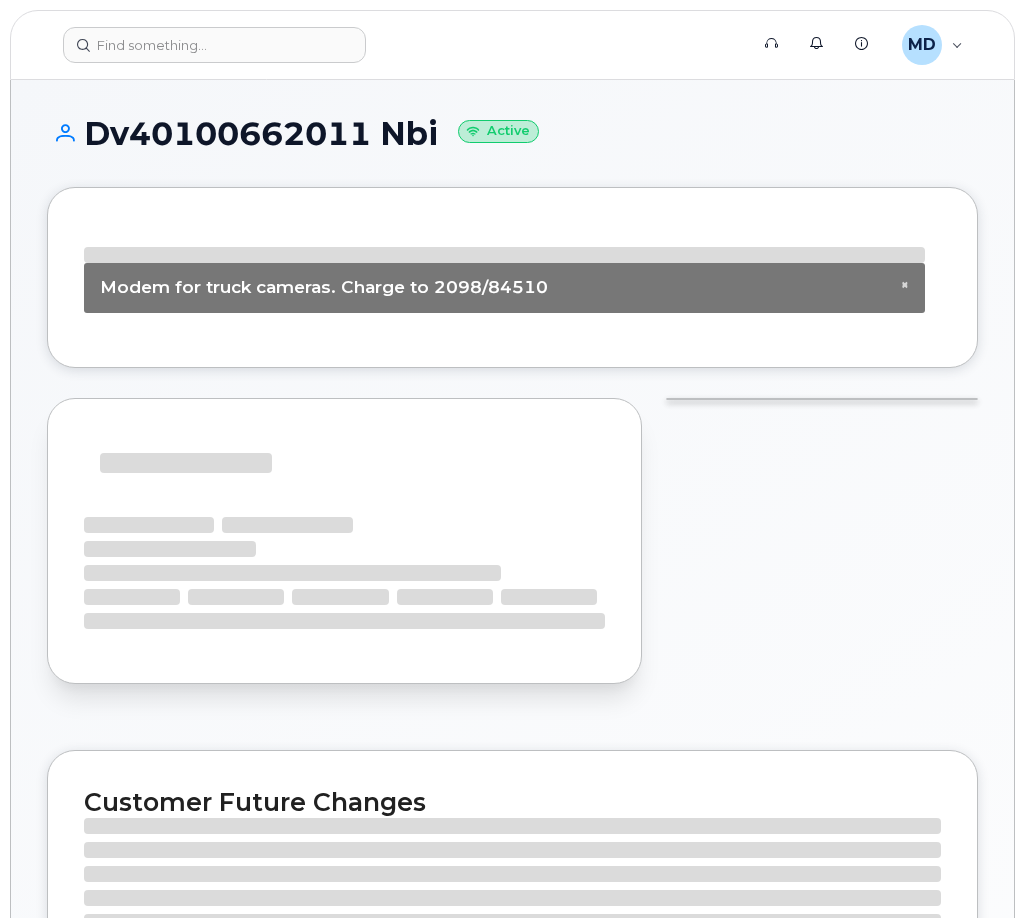 scroll, scrollTop: 0, scrollLeft: 0, axis: both 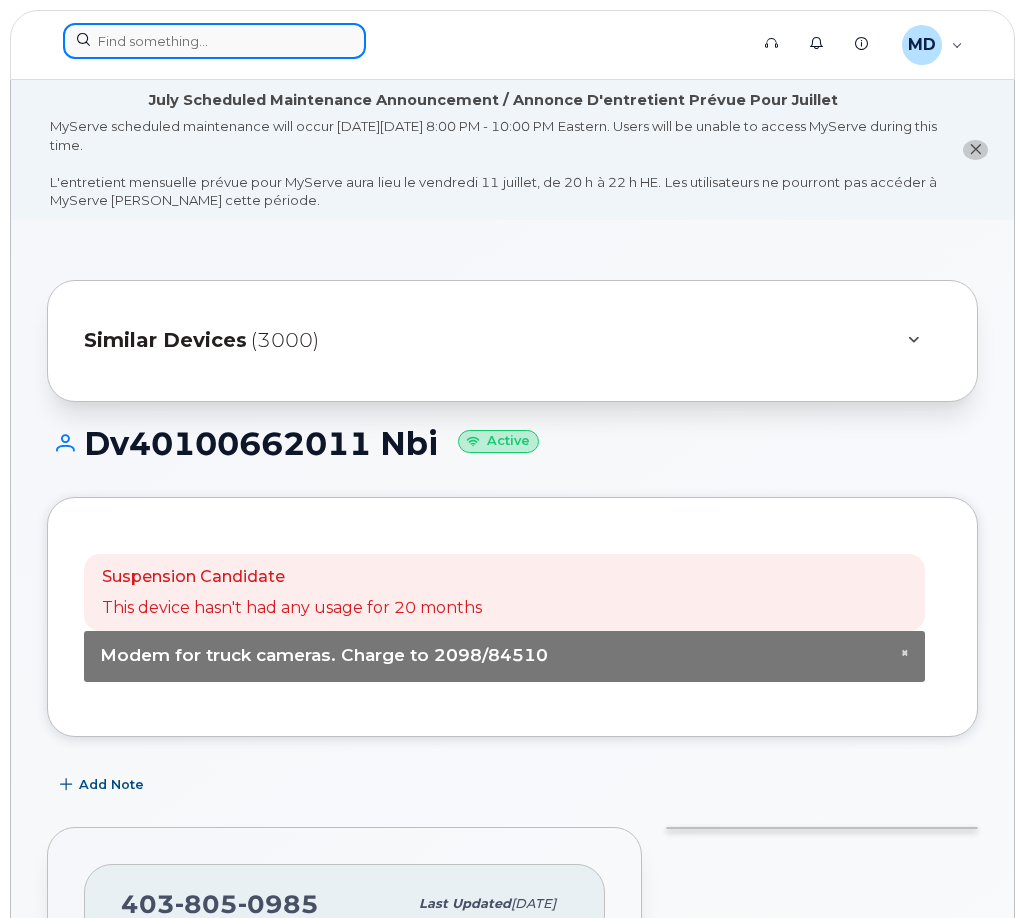 click 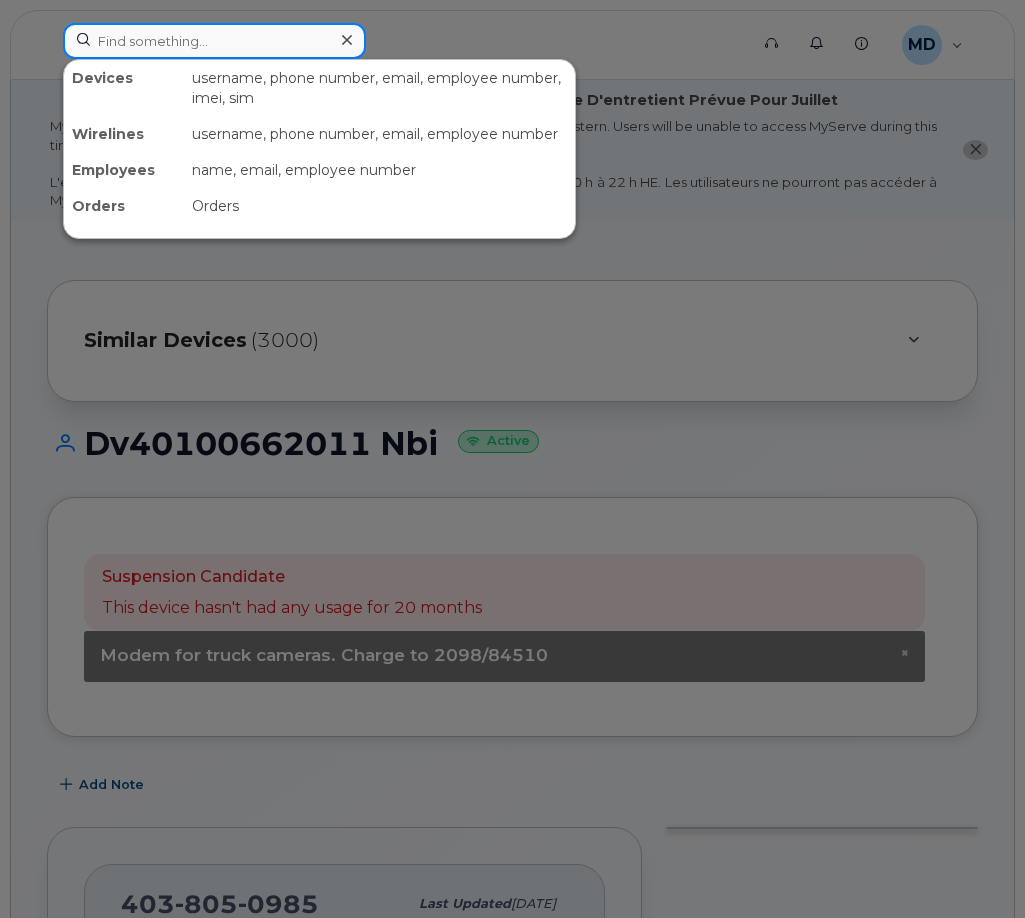 paste on "89302610206422008937" 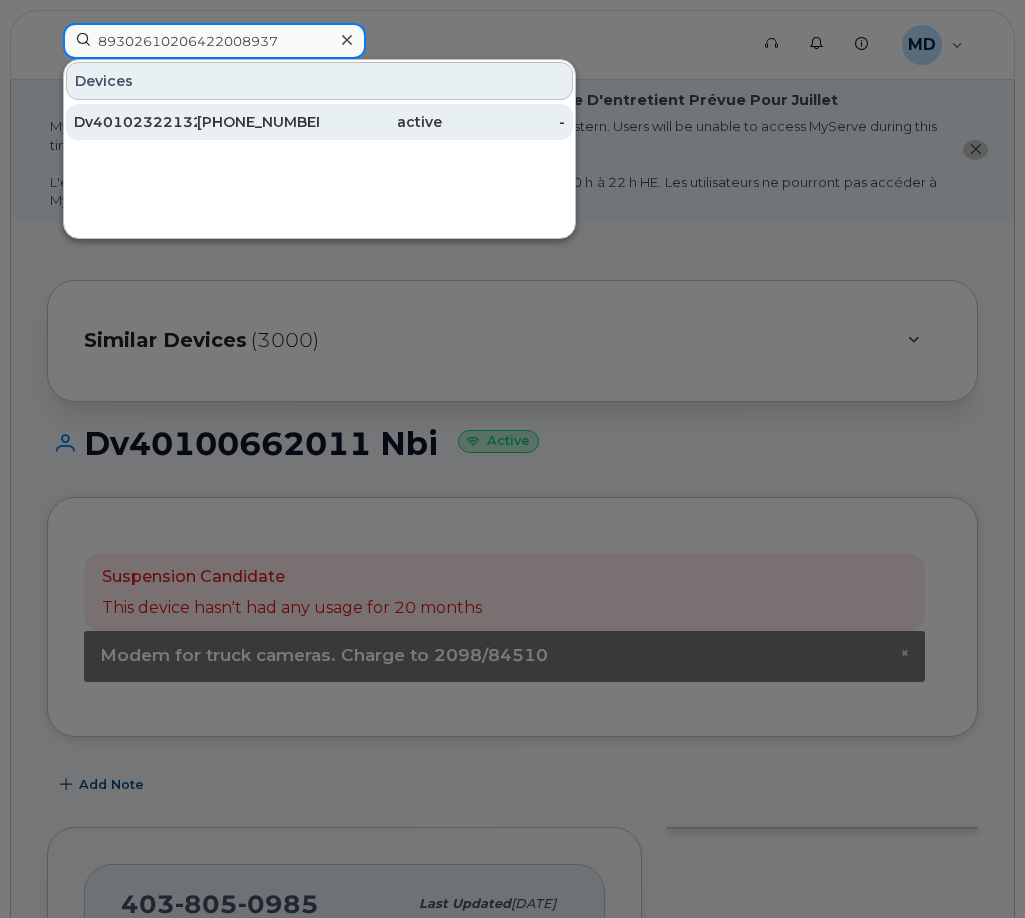 type on "89302610206422008937" 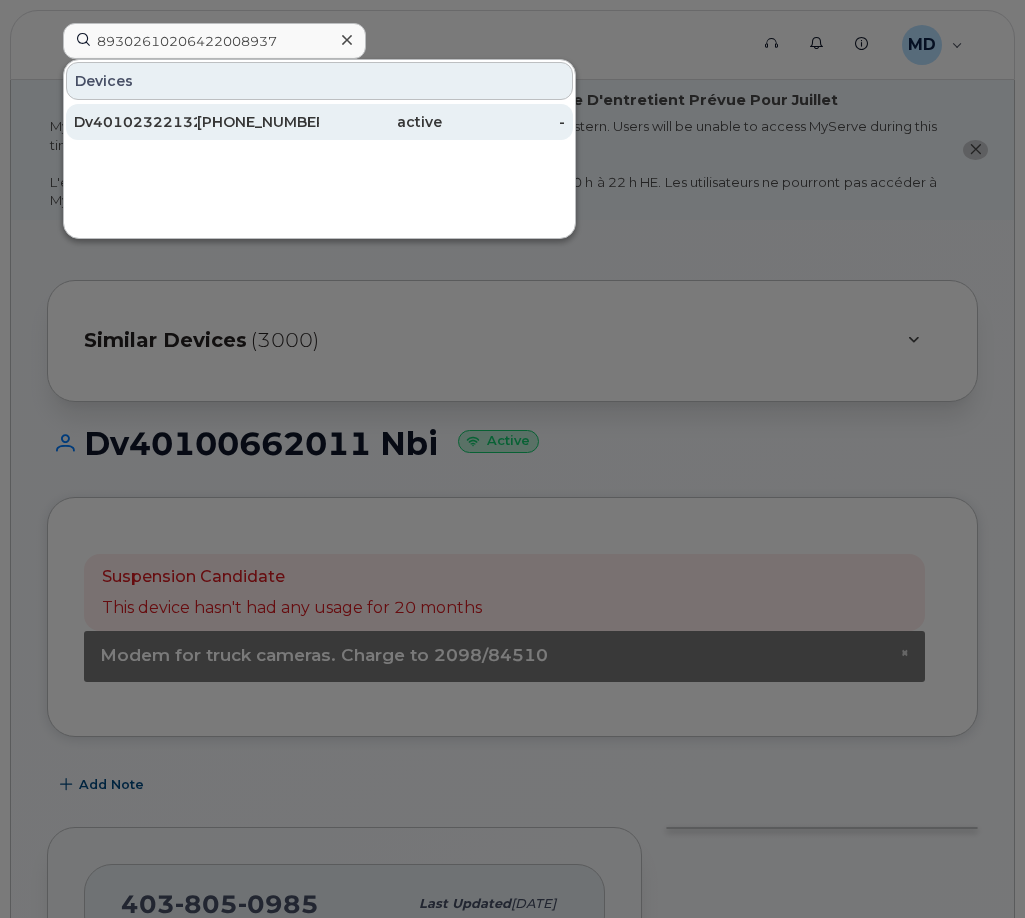 click on "519-588-9480" 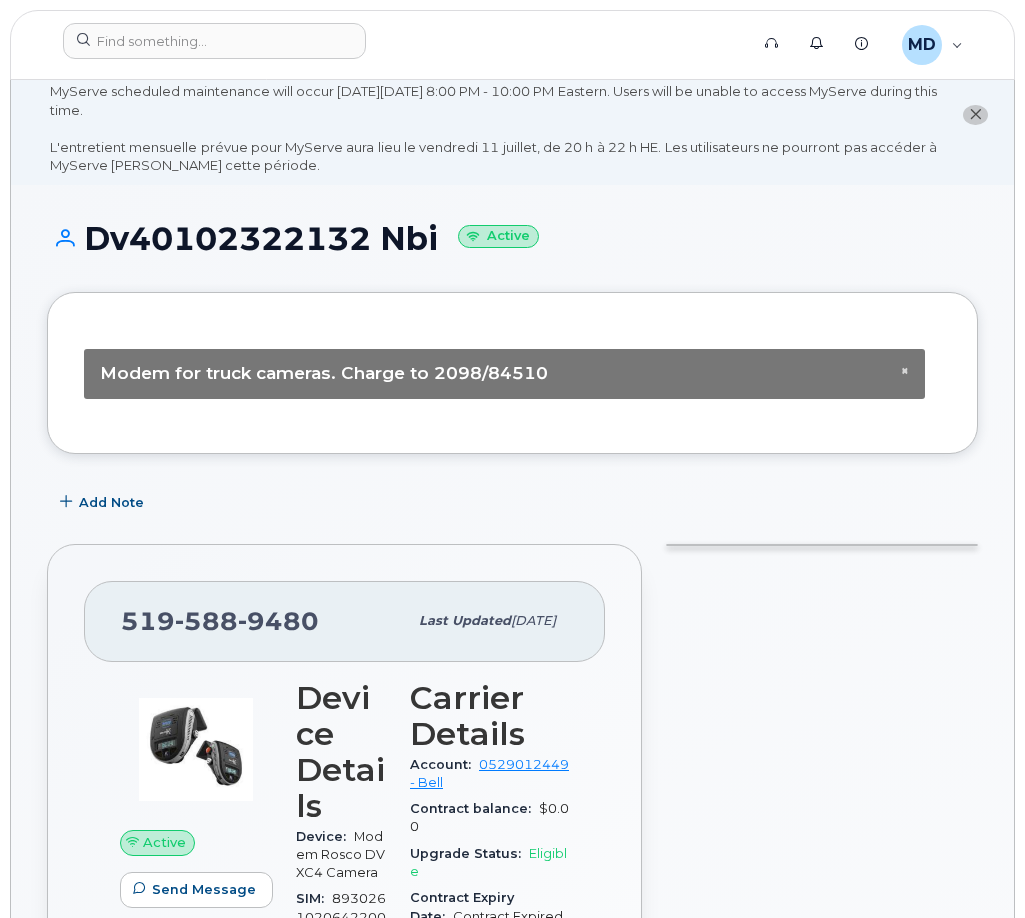 scroll, scrollTop: 0, scrollLeft: 0, axis: both 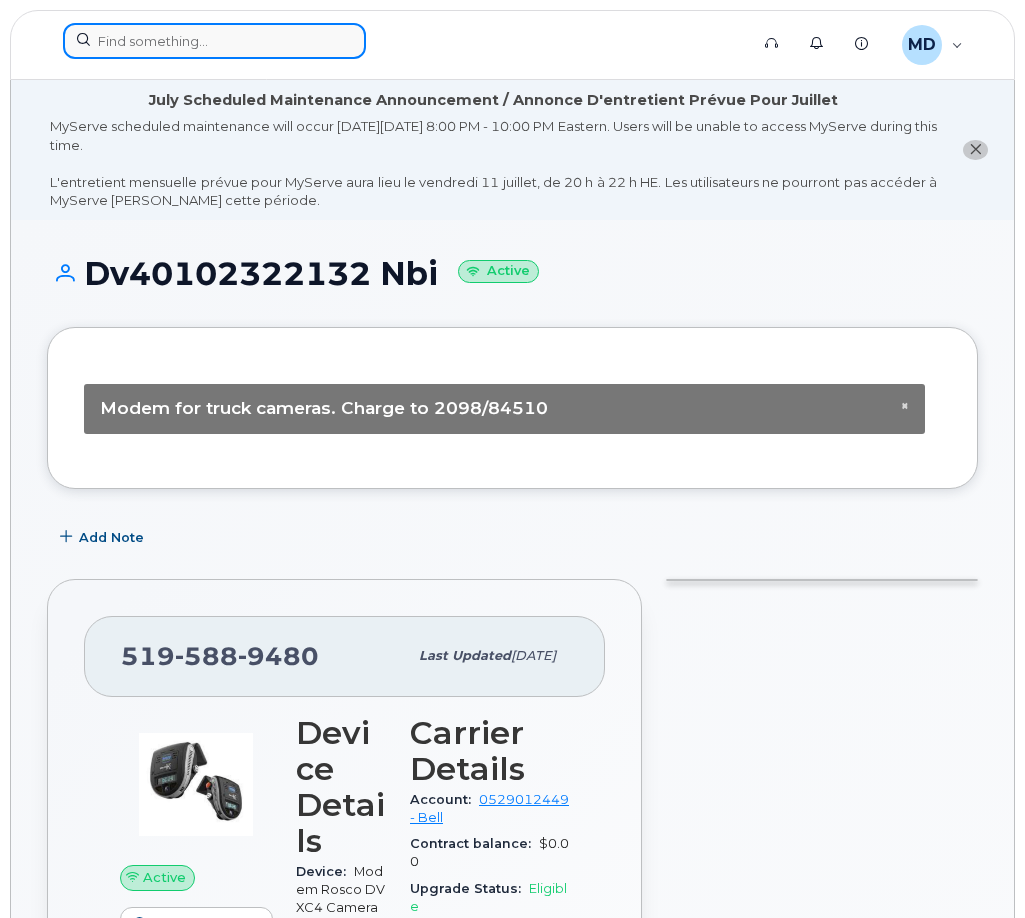 click 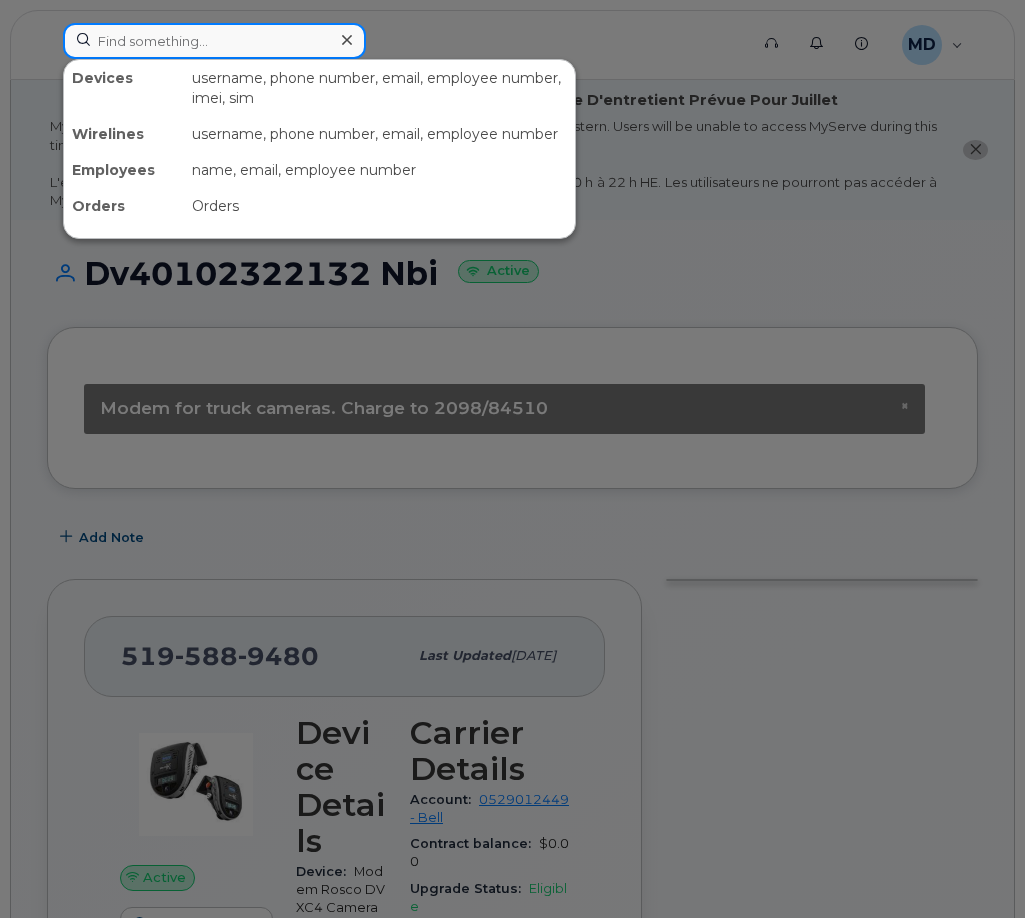 paste on "89302610206410074065" 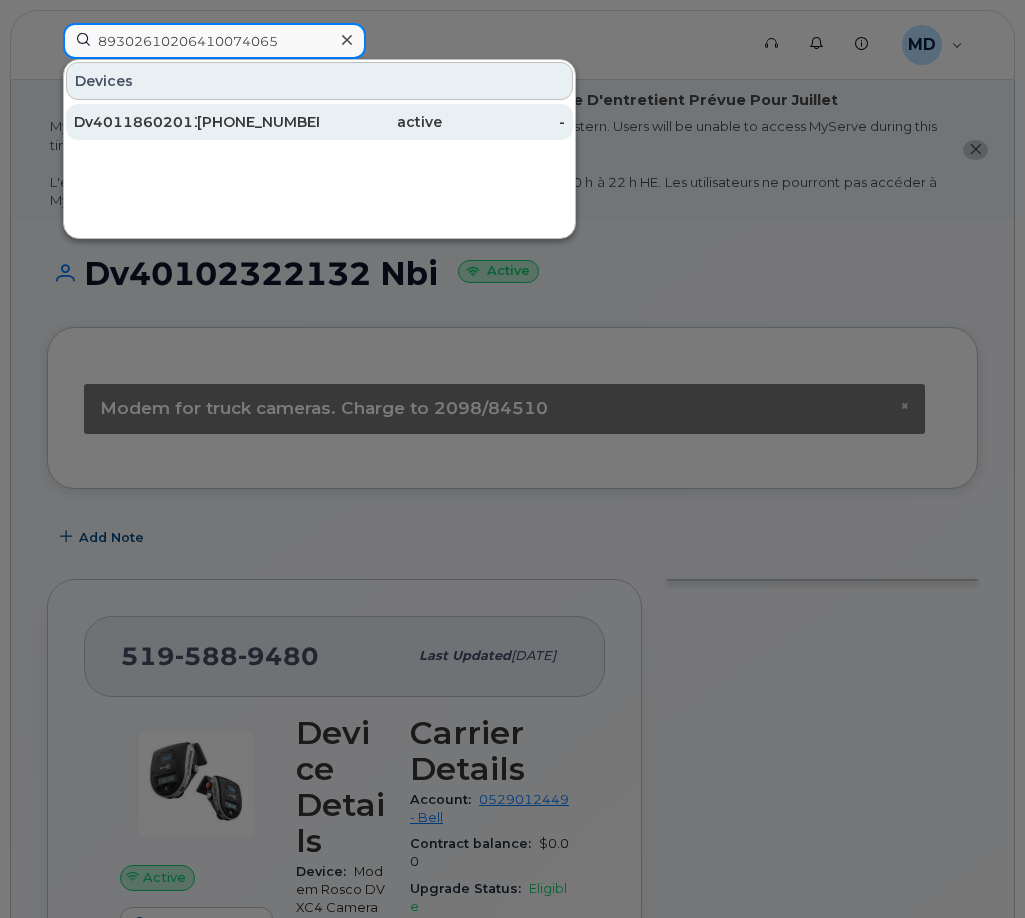 type on "89302610206410074065" 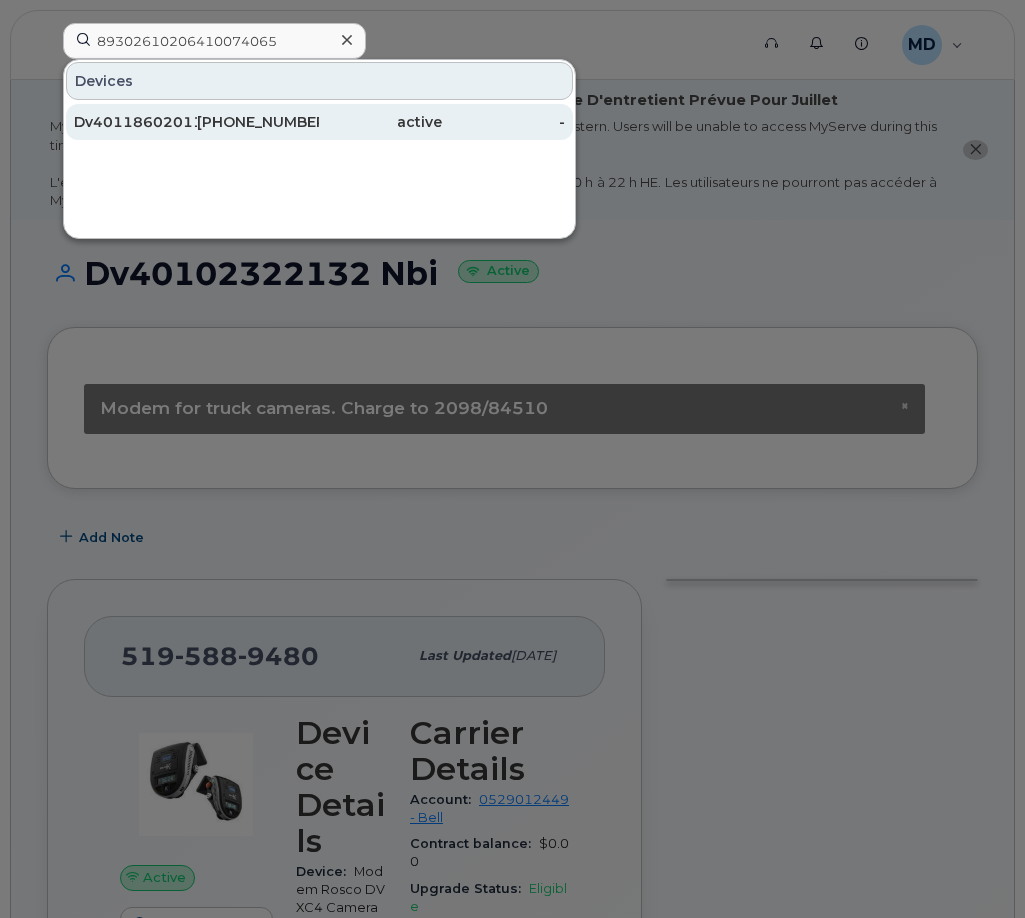 click on "403-702-4536" 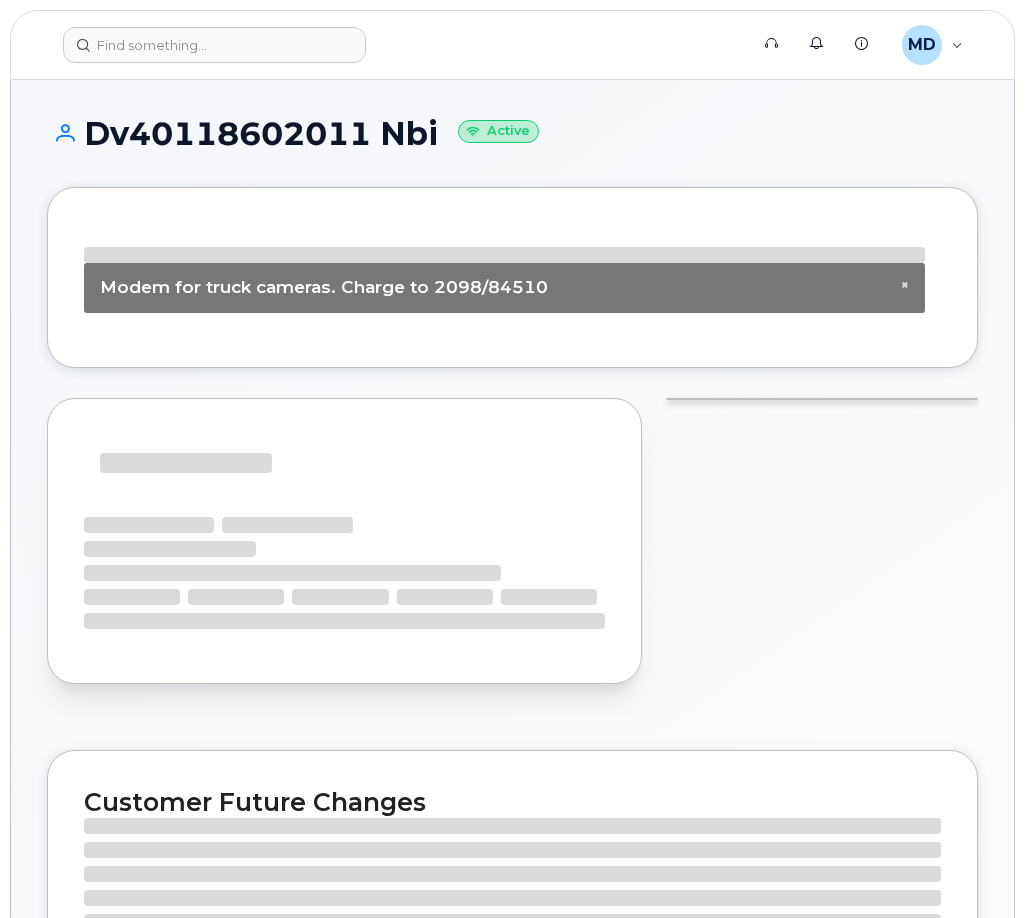scroll, scrollTop: 0, scrollLeft: 0, axis: both 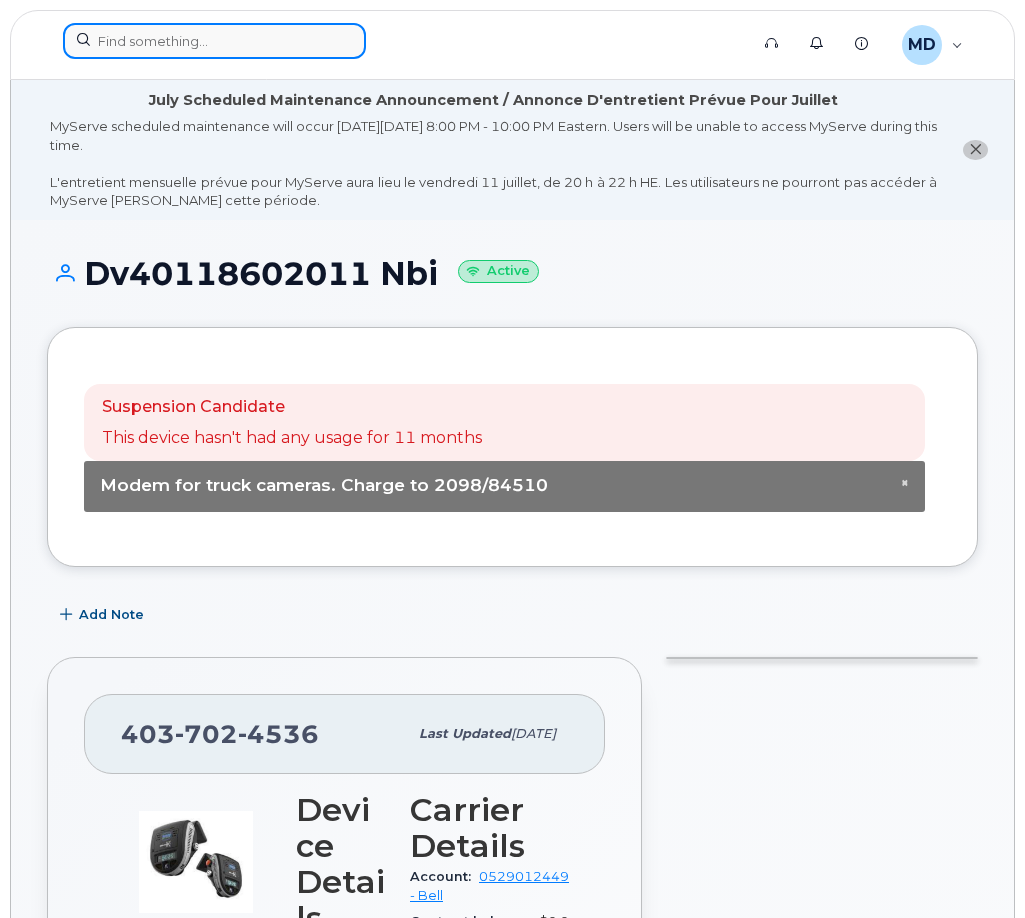 click 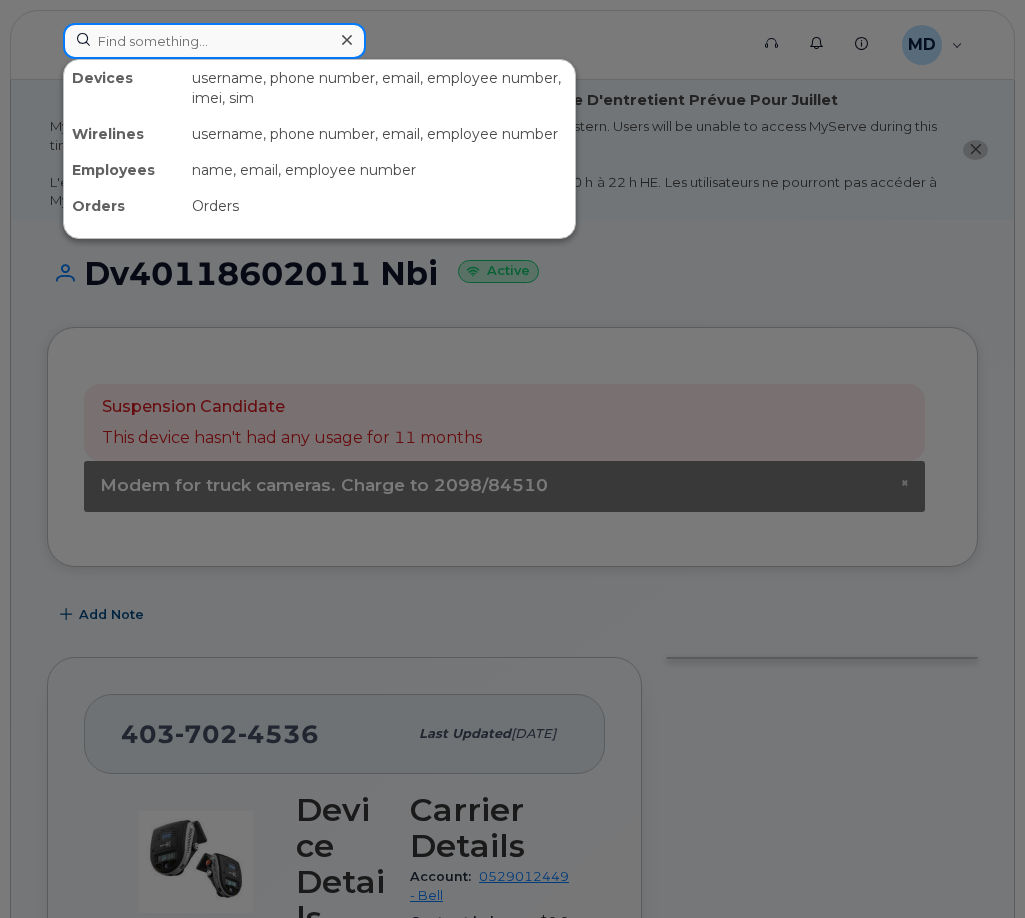 paste on "89302610206422000256" 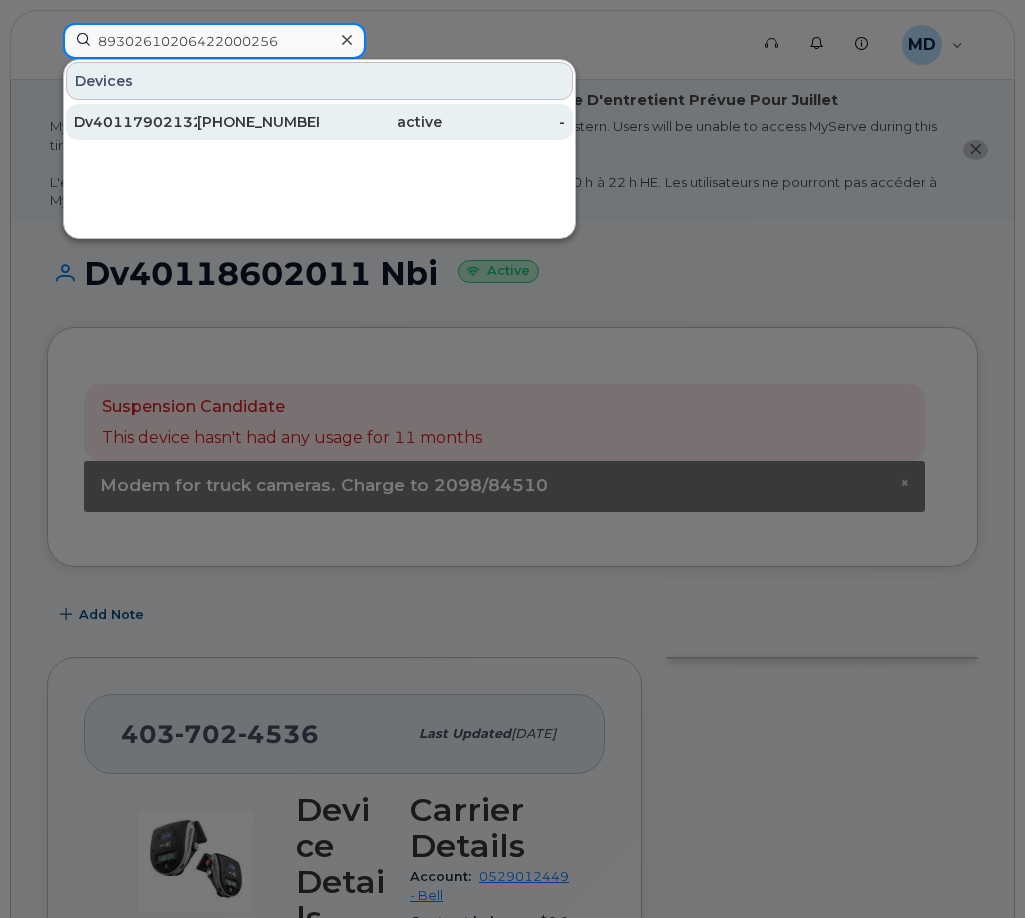 type on "89302610206422000256" 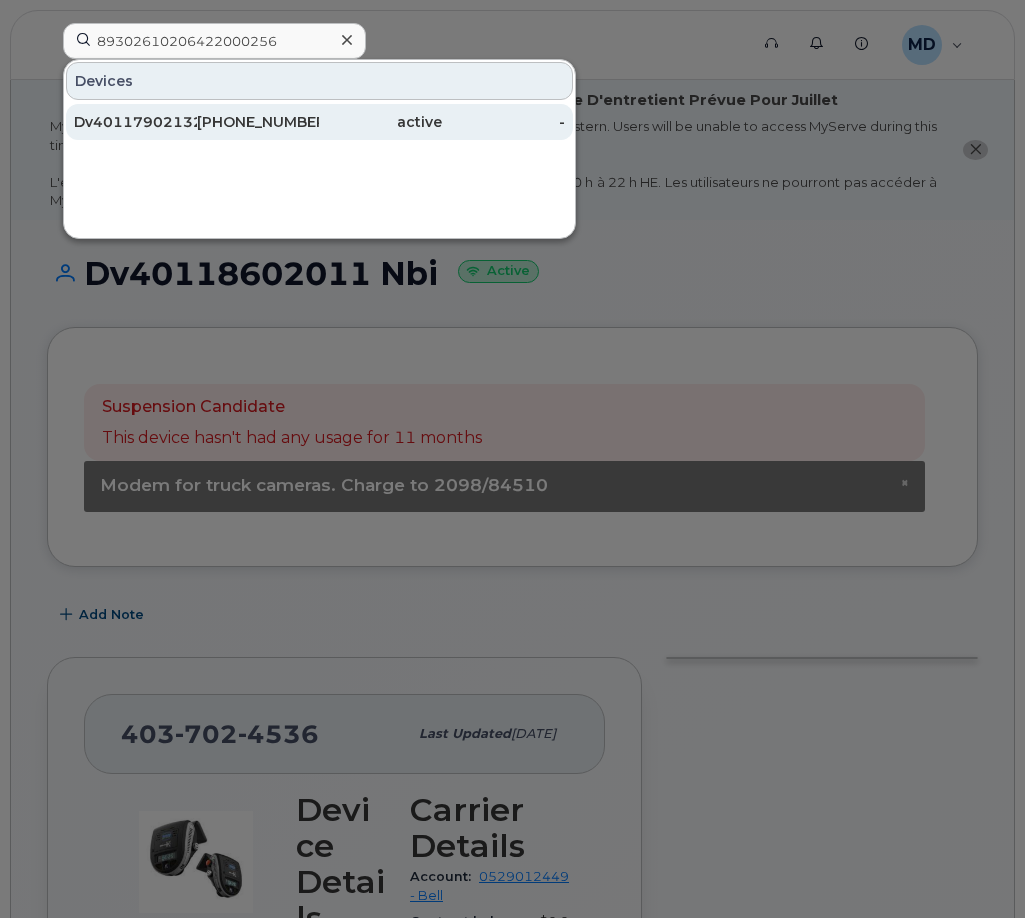 click on "Dv40117902132 Nbi" 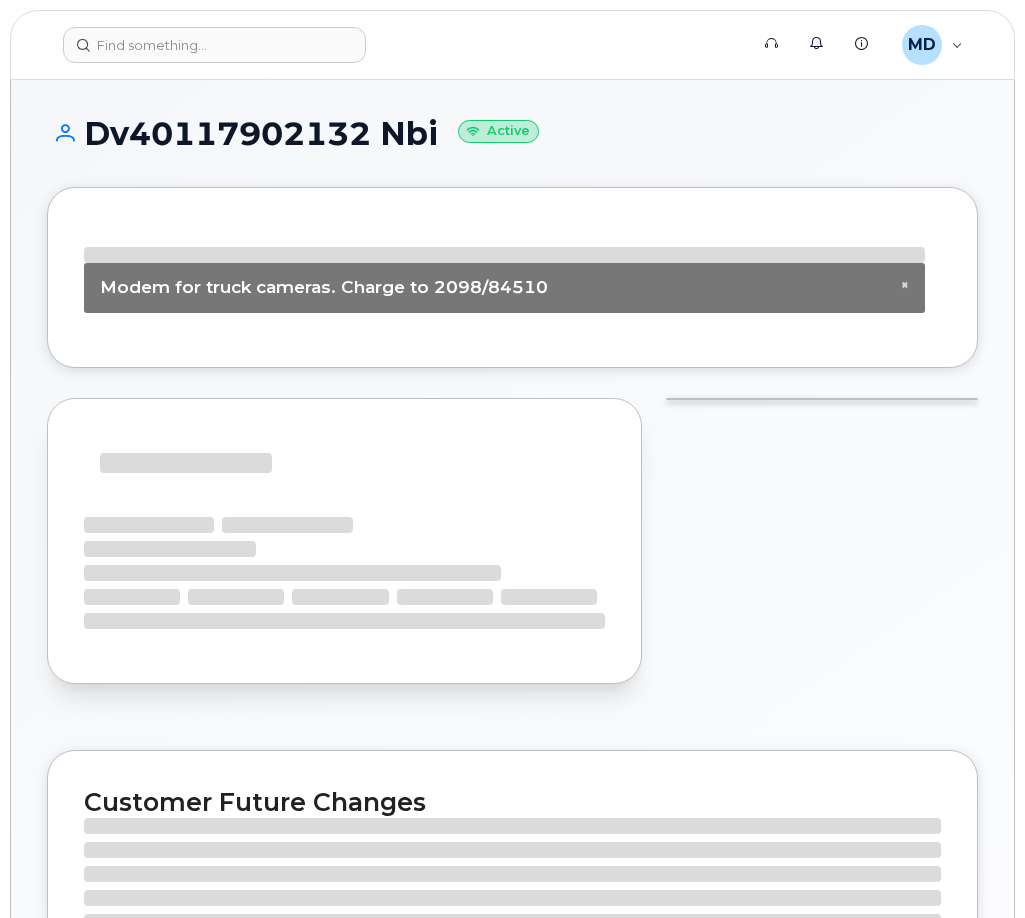 scroll, scrollTop: 0, scrollLeft: 0, axis: both 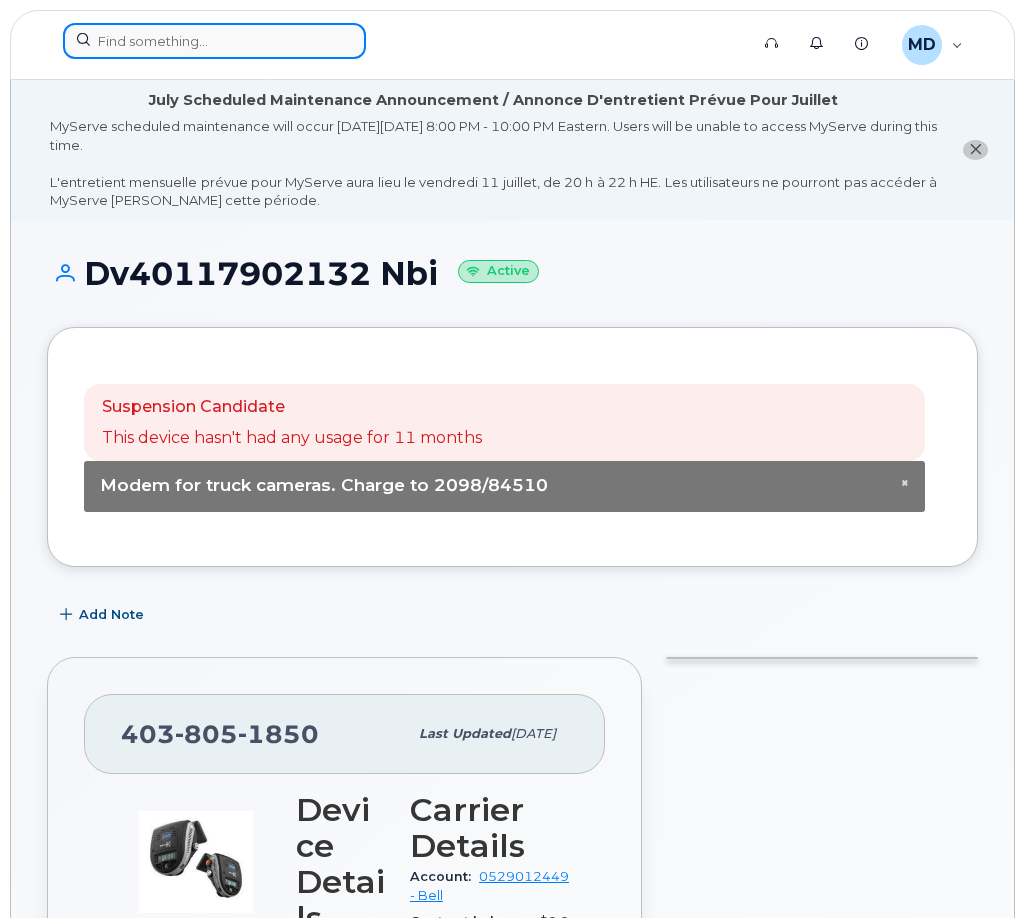 click 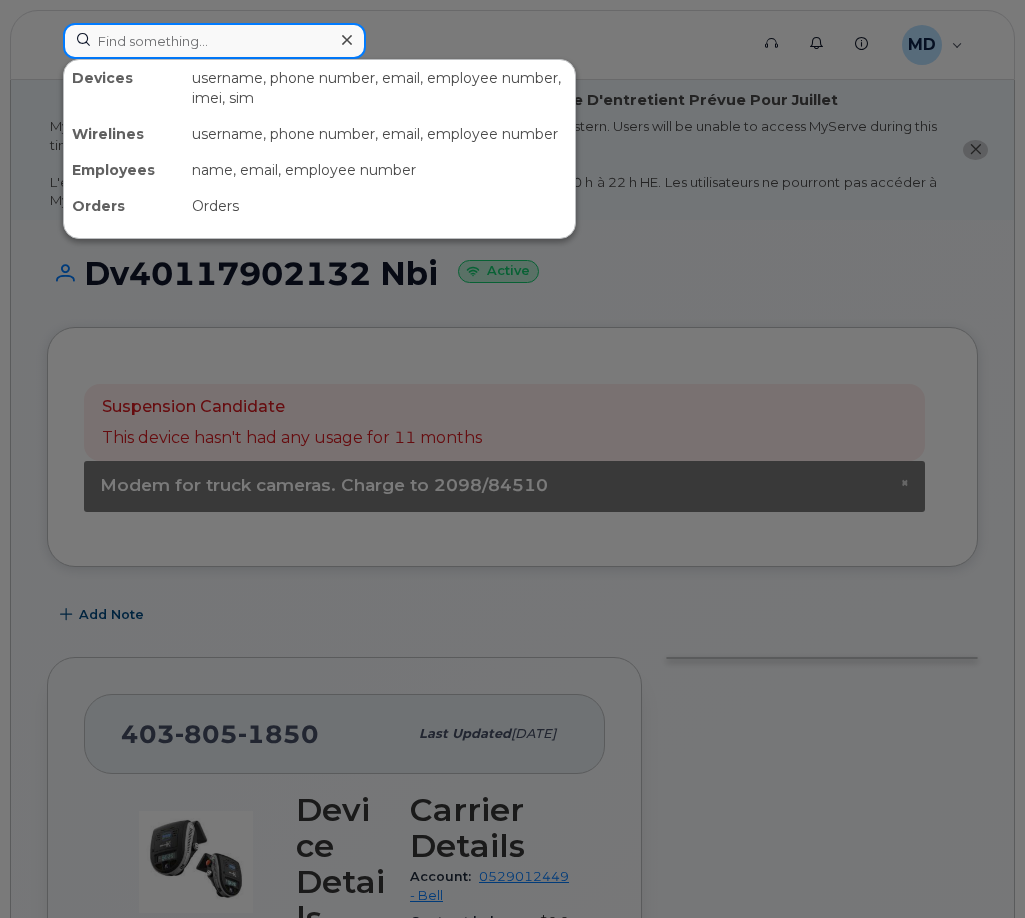 paste on "89302610206422000264" 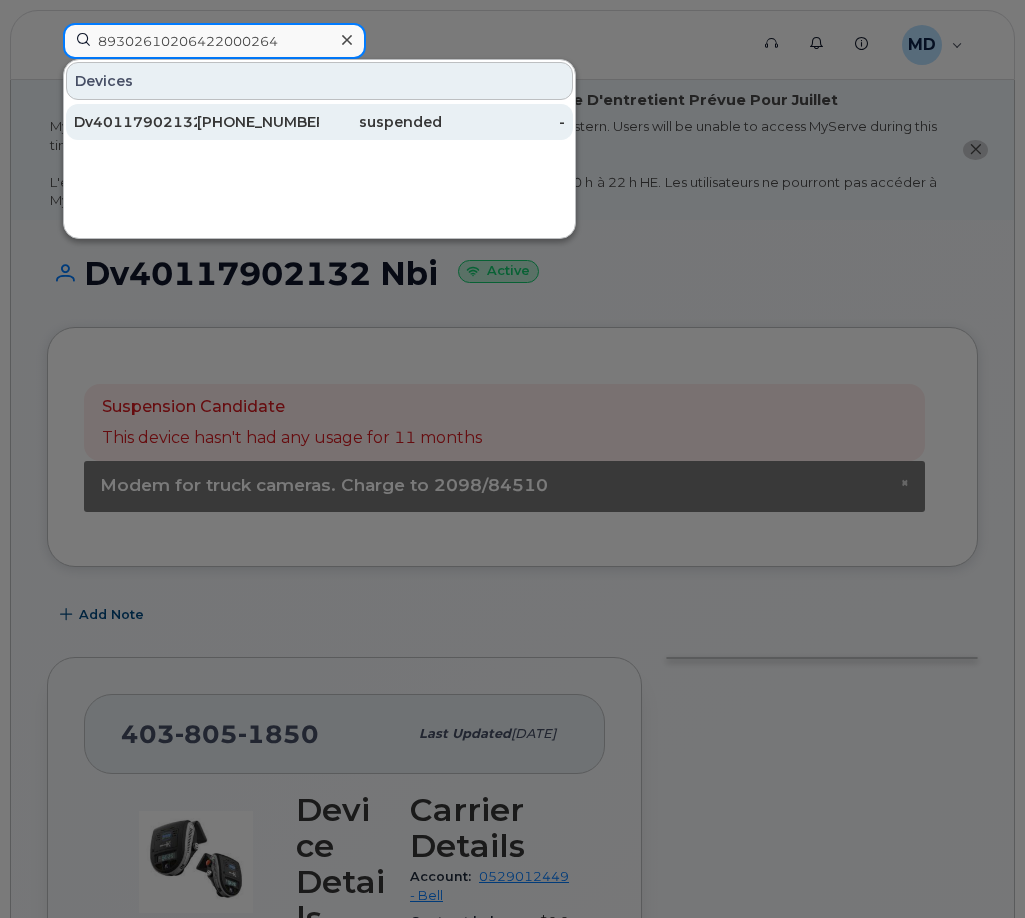 type on "89302610206422000264" 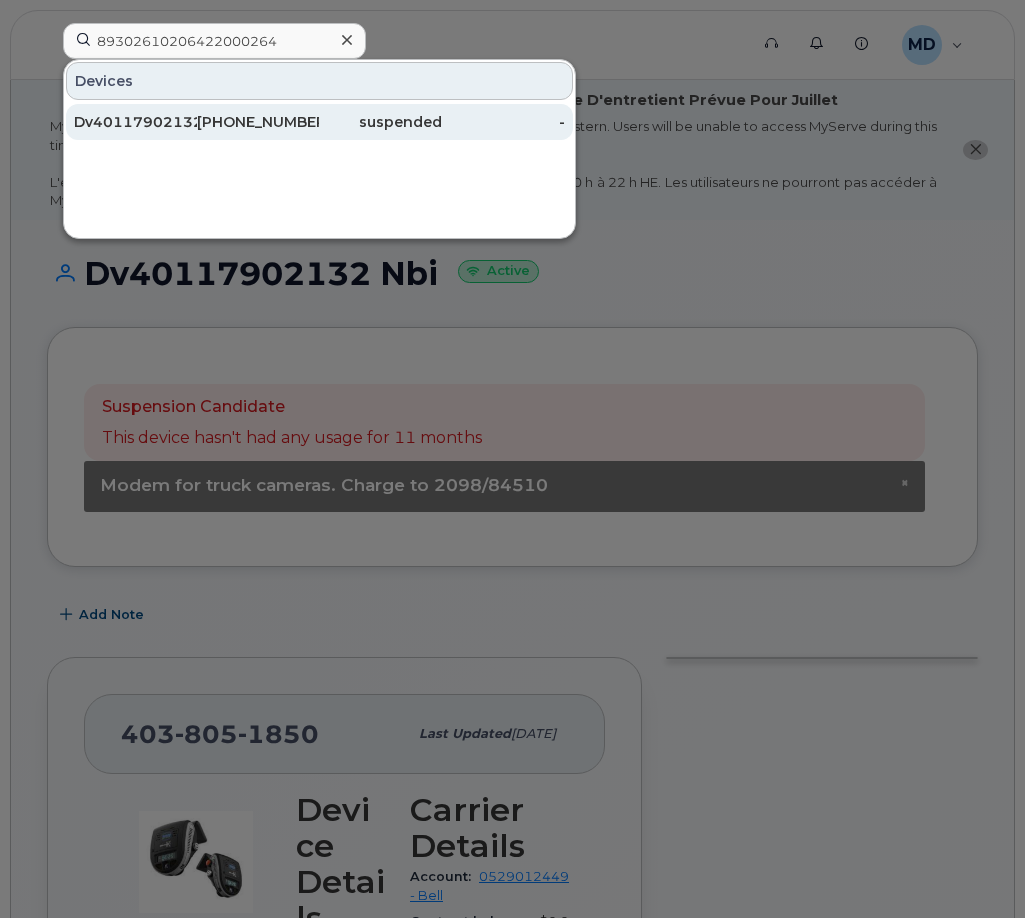click on "Dv40117902132 2" 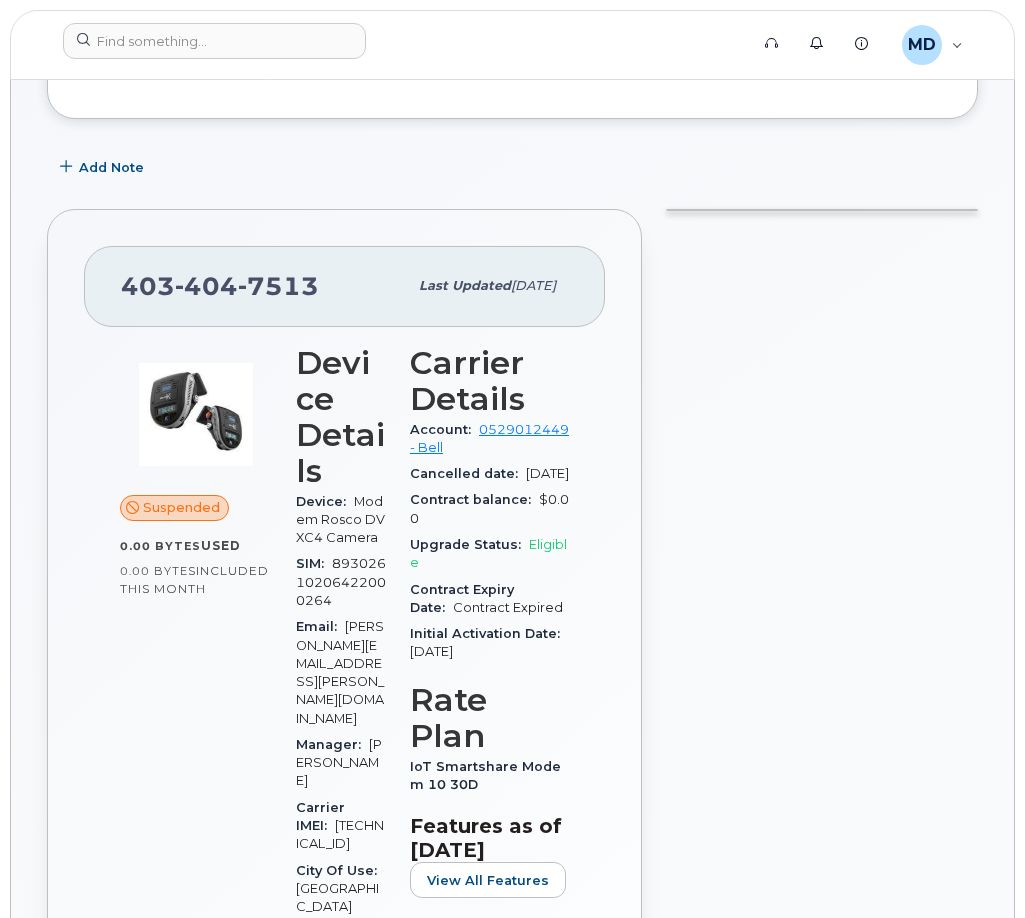 scroll, scrollTop: 500, scrollLeft: 0, axis: vertical 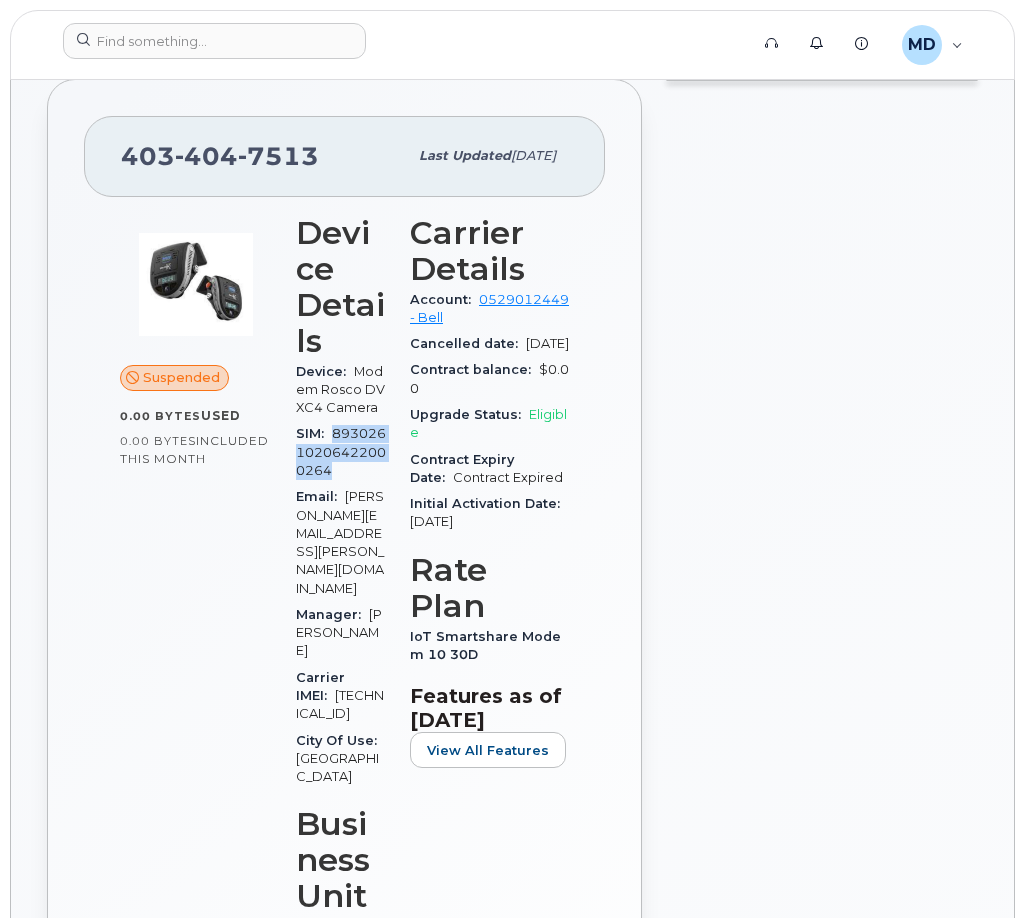 drag, startPoint x: 342, startPoint y: 471, endPoint x: 331, endPoint y: 436, distance: 36.687874 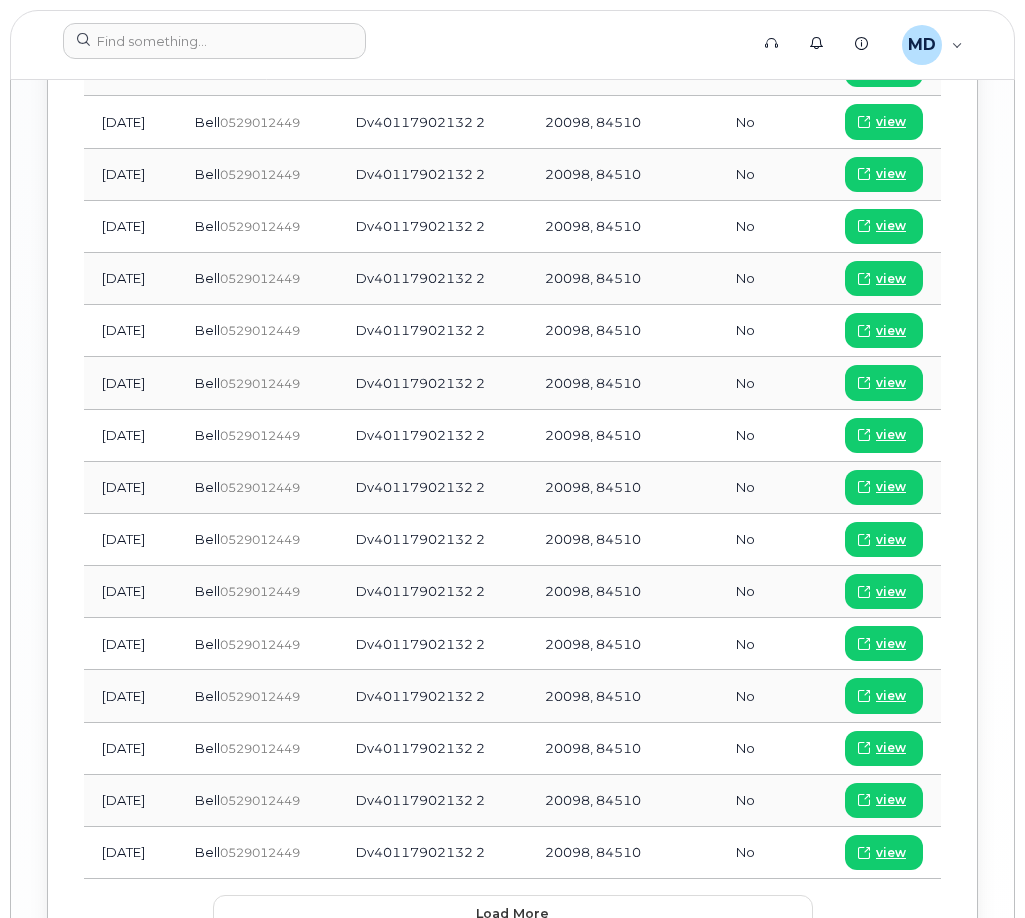 scroll, scrollTop: 2730, scrollLeft: 0, axis: vertical 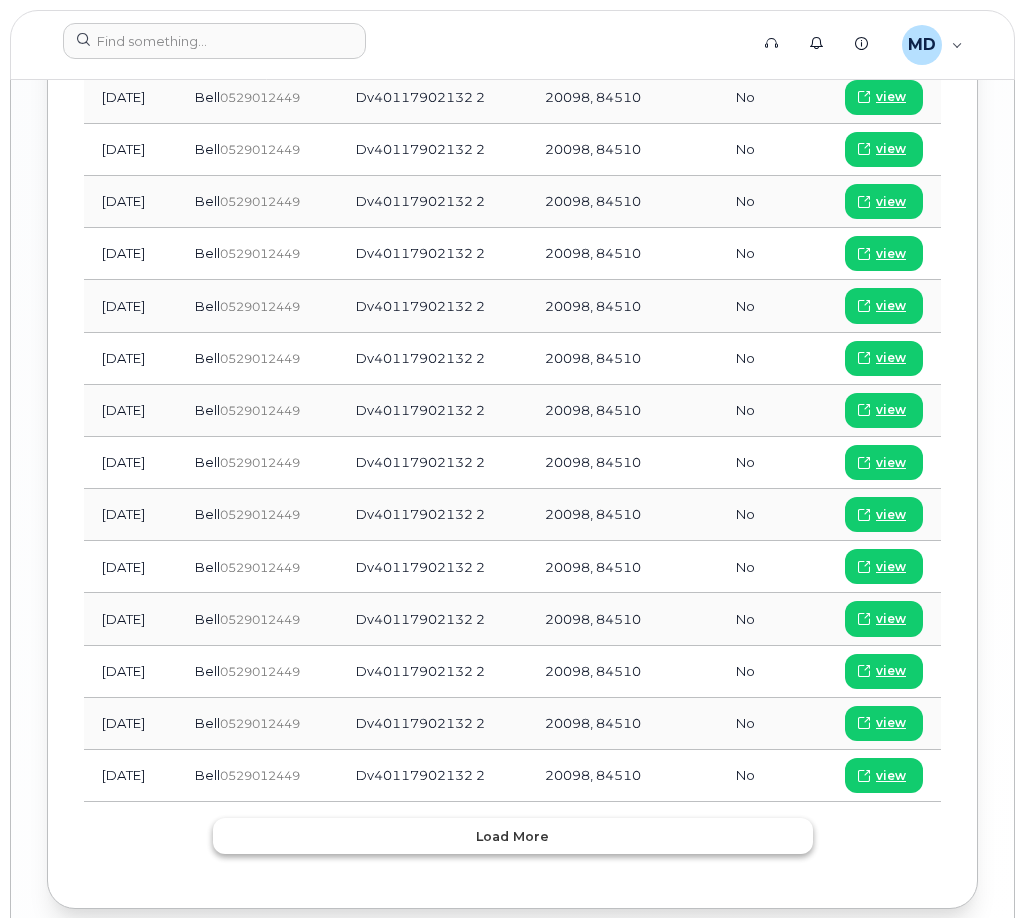click on "Load more" 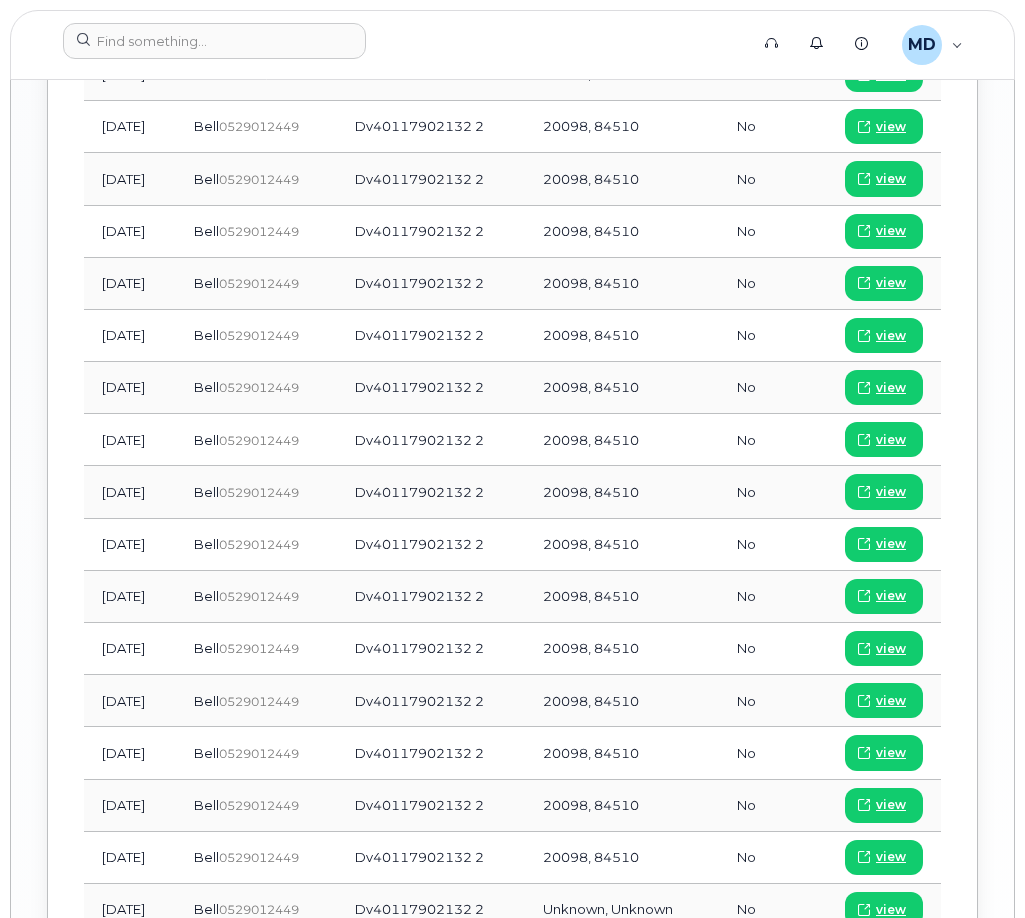 scroll, scrollTop: 2856, scrollLeft: 0, axis: vertical 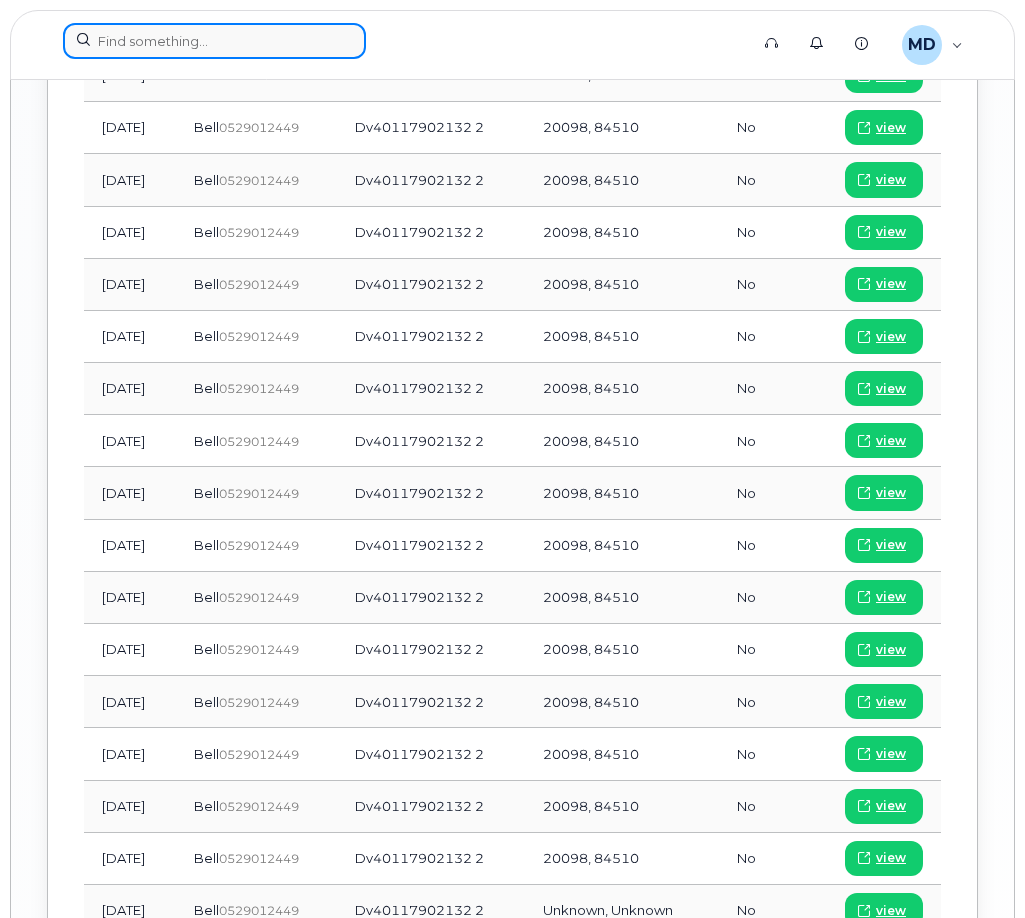 click 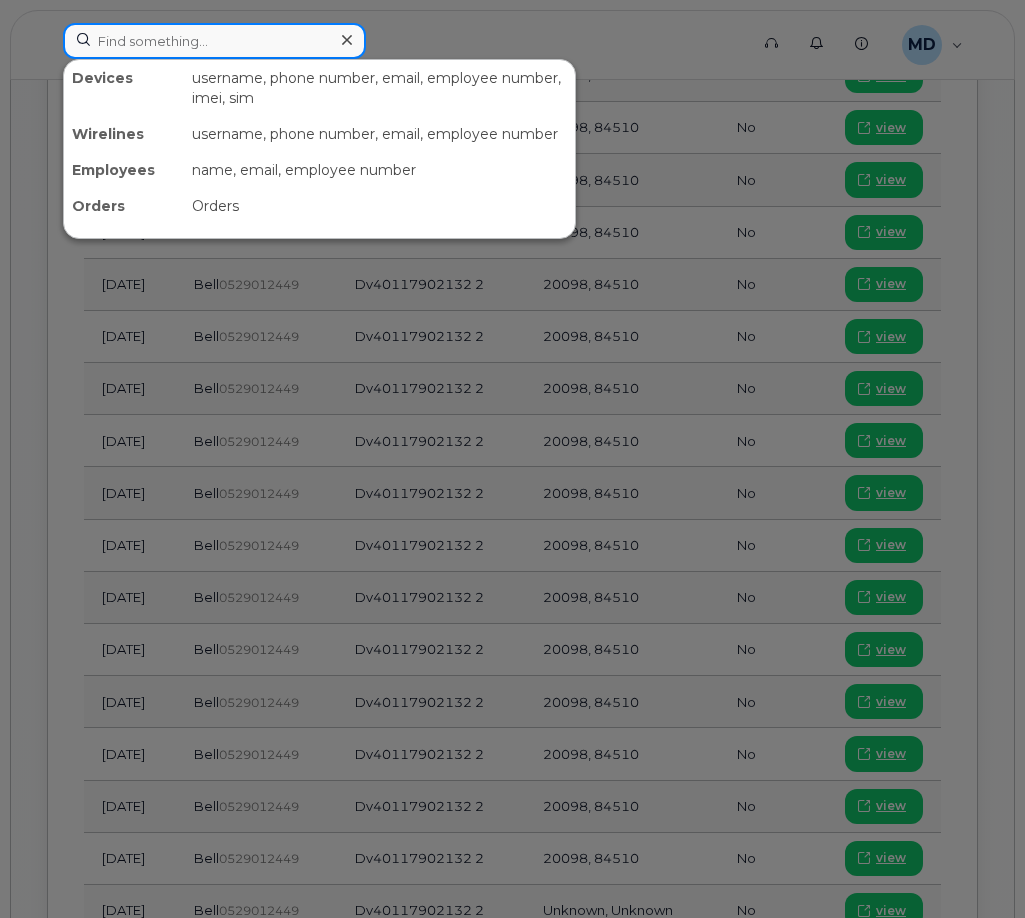 paste on "89302610206410070394" 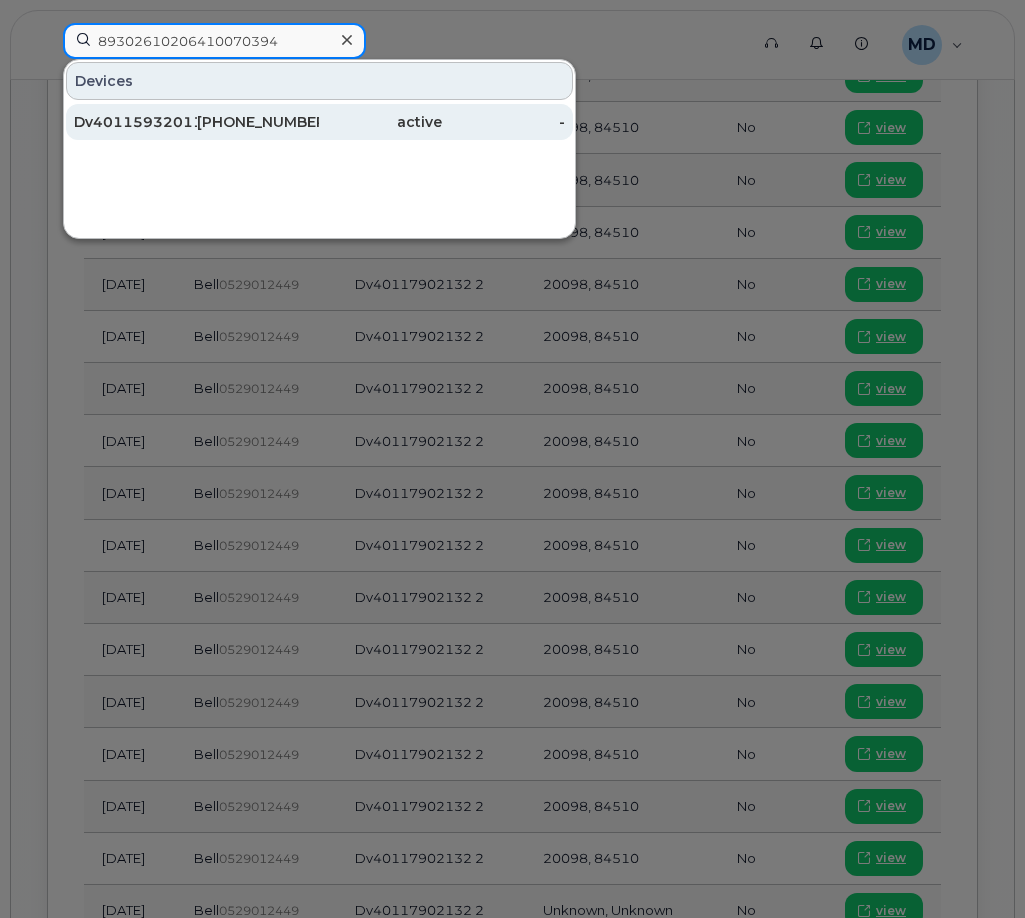 type on "89302610206410070394" 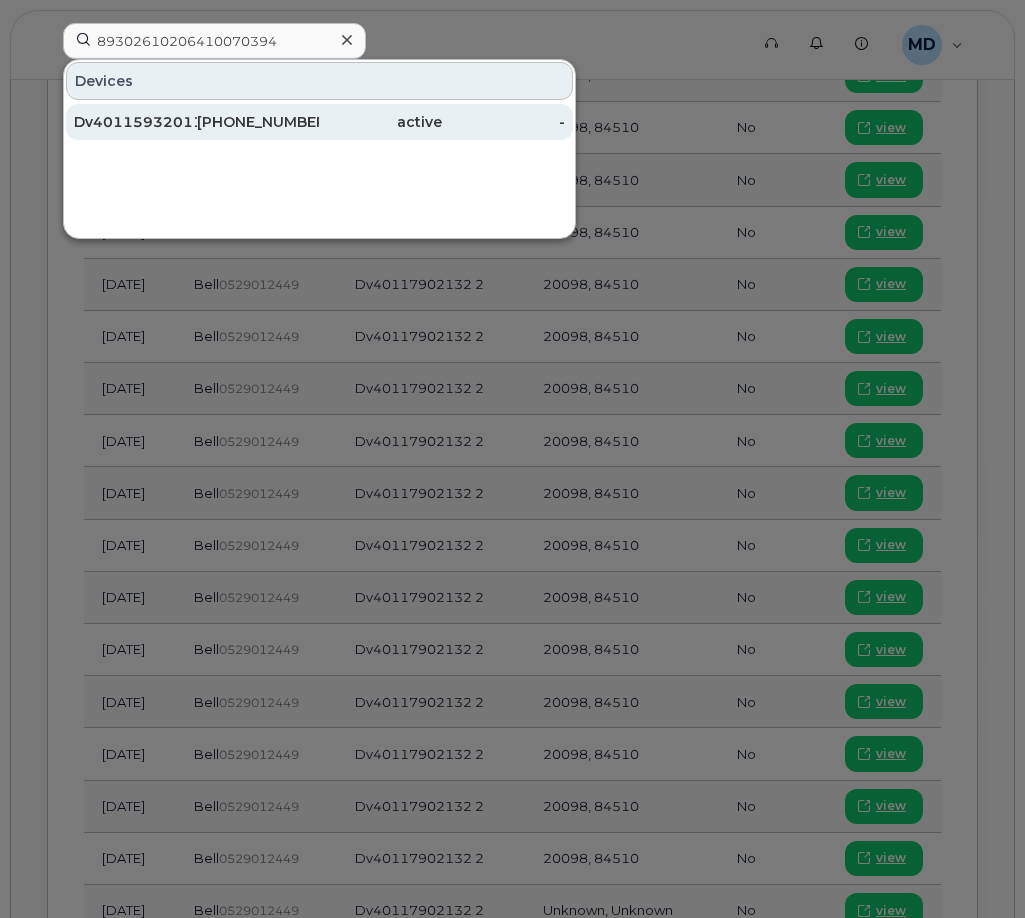 click on "403-483-7968" 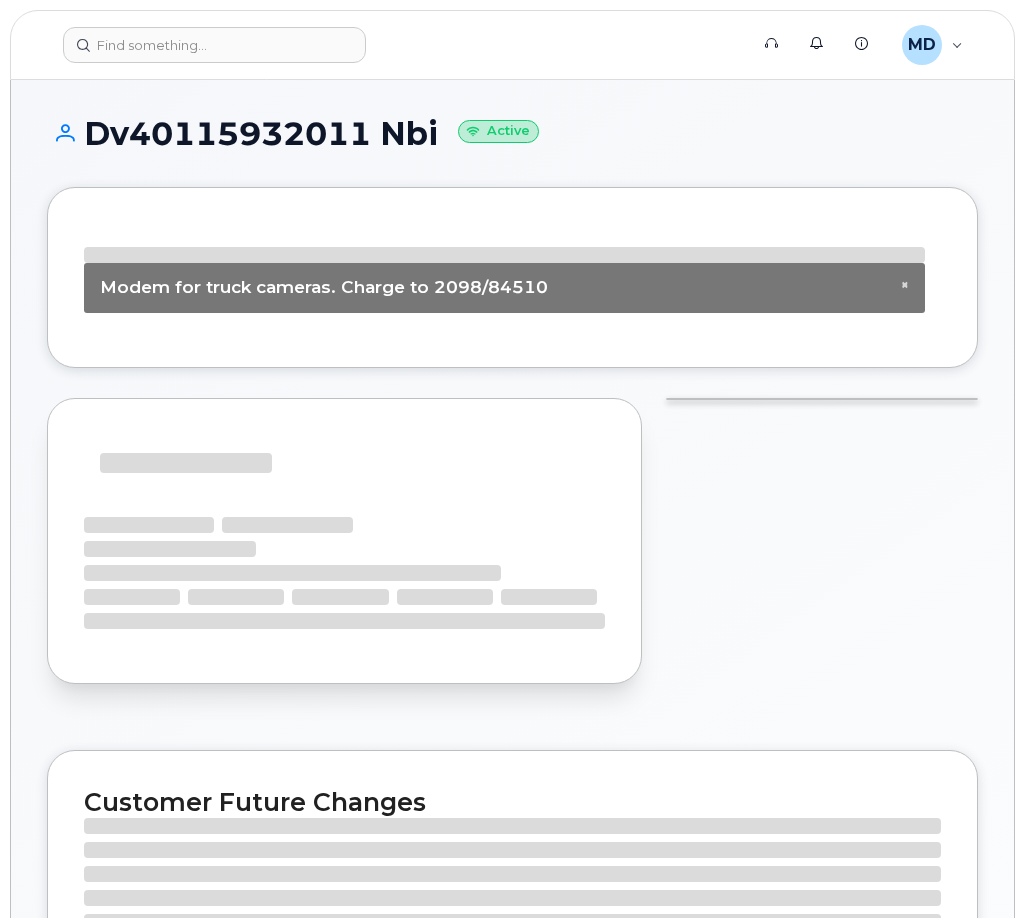 scroll, scrollTop: 0, scrollLeft: 0, axis: both 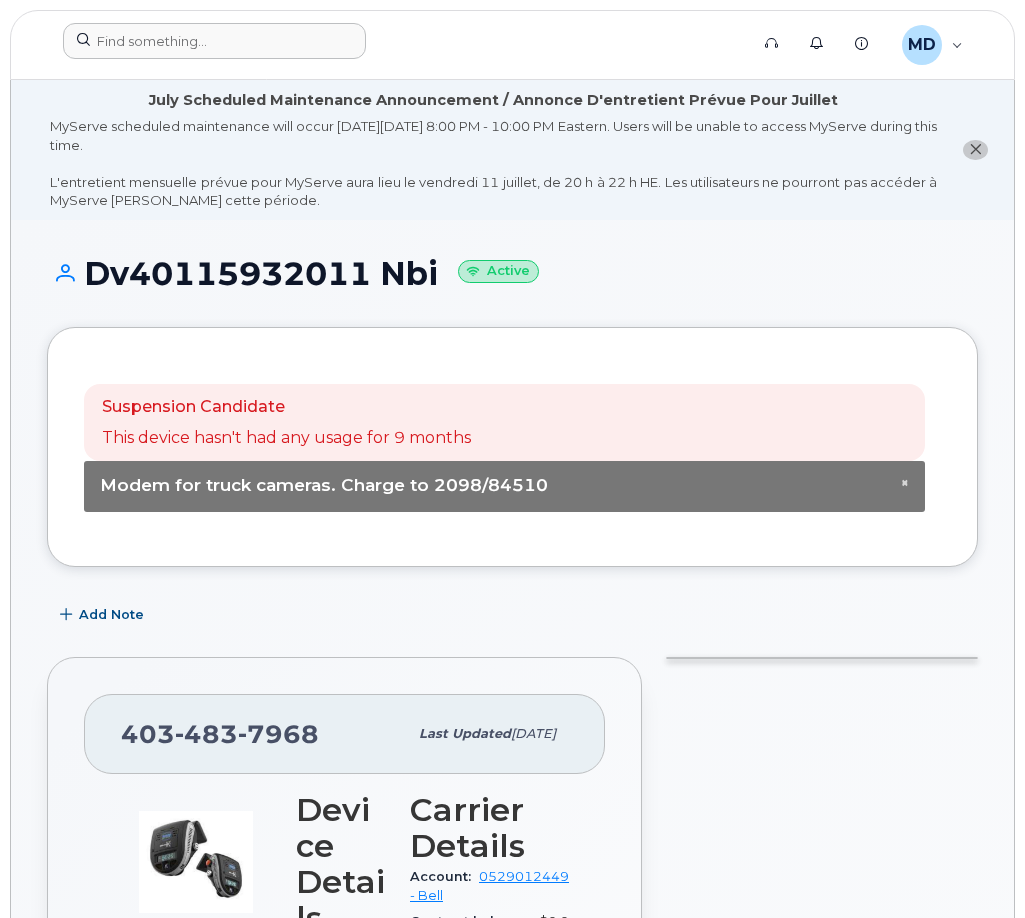 click 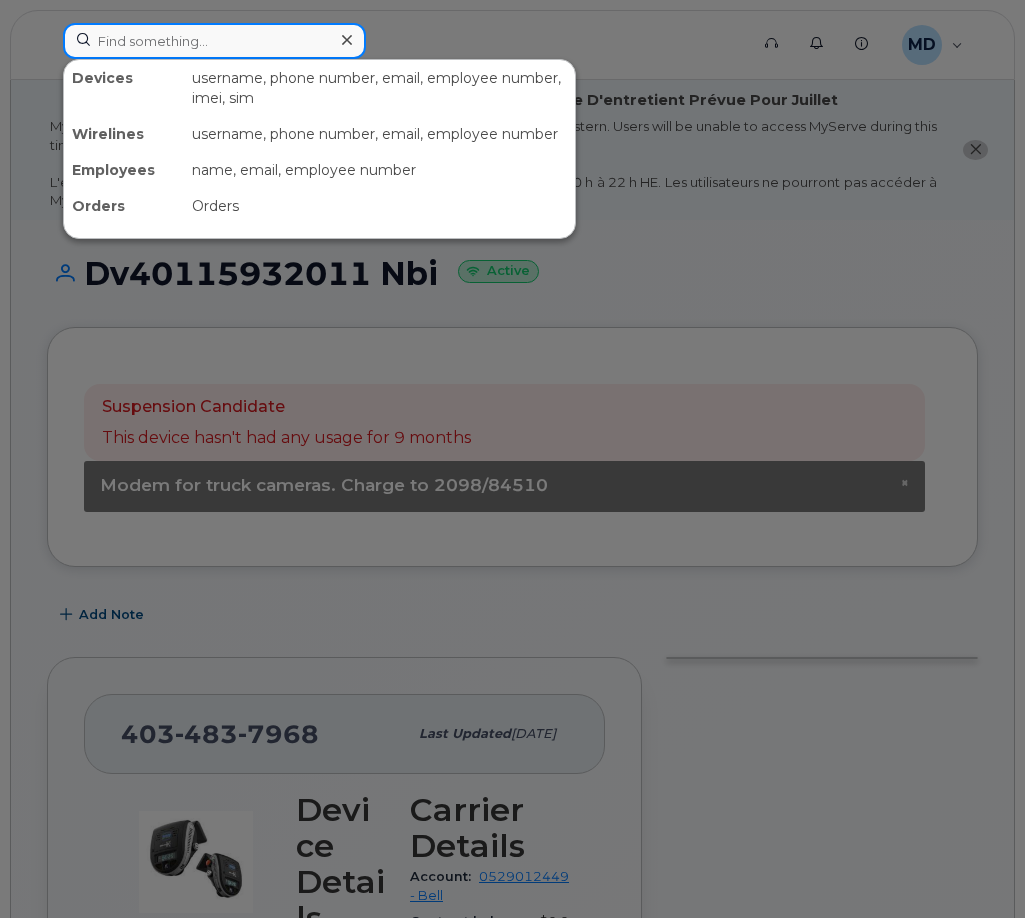 click 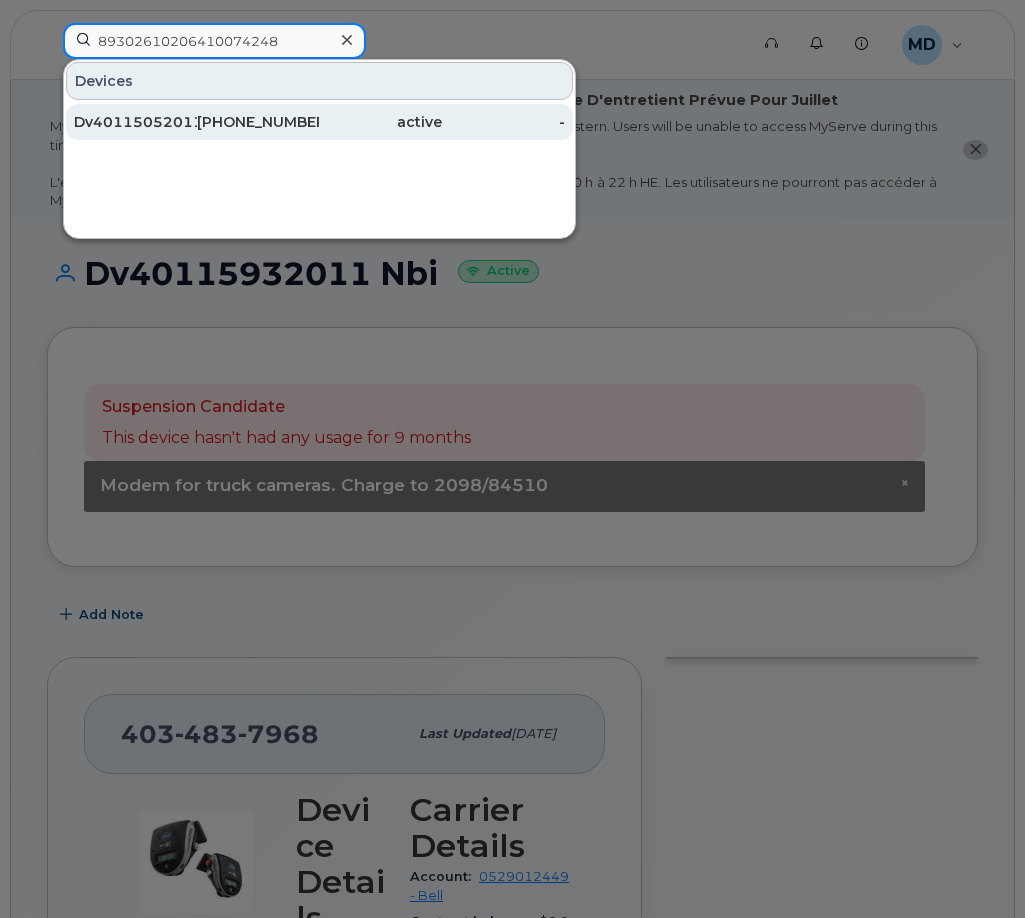 type on "89302610206410074248" 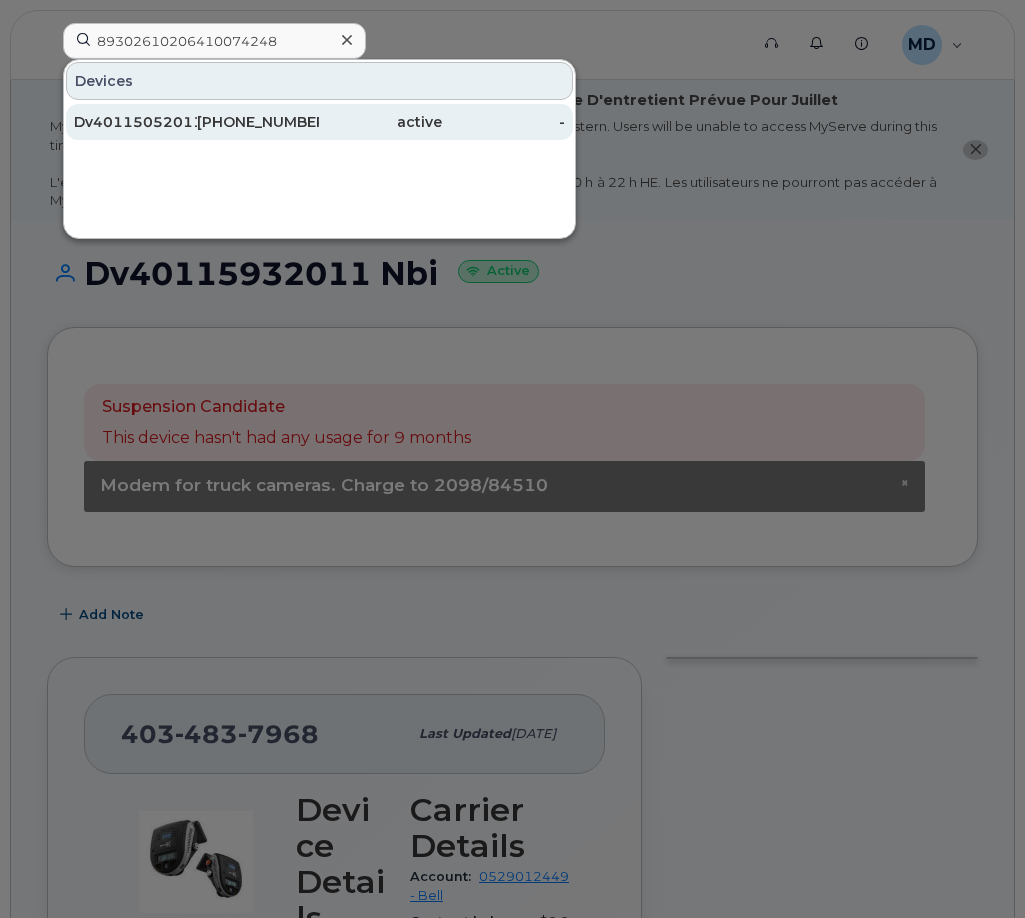 click on "Dv40115052011 Nbi" 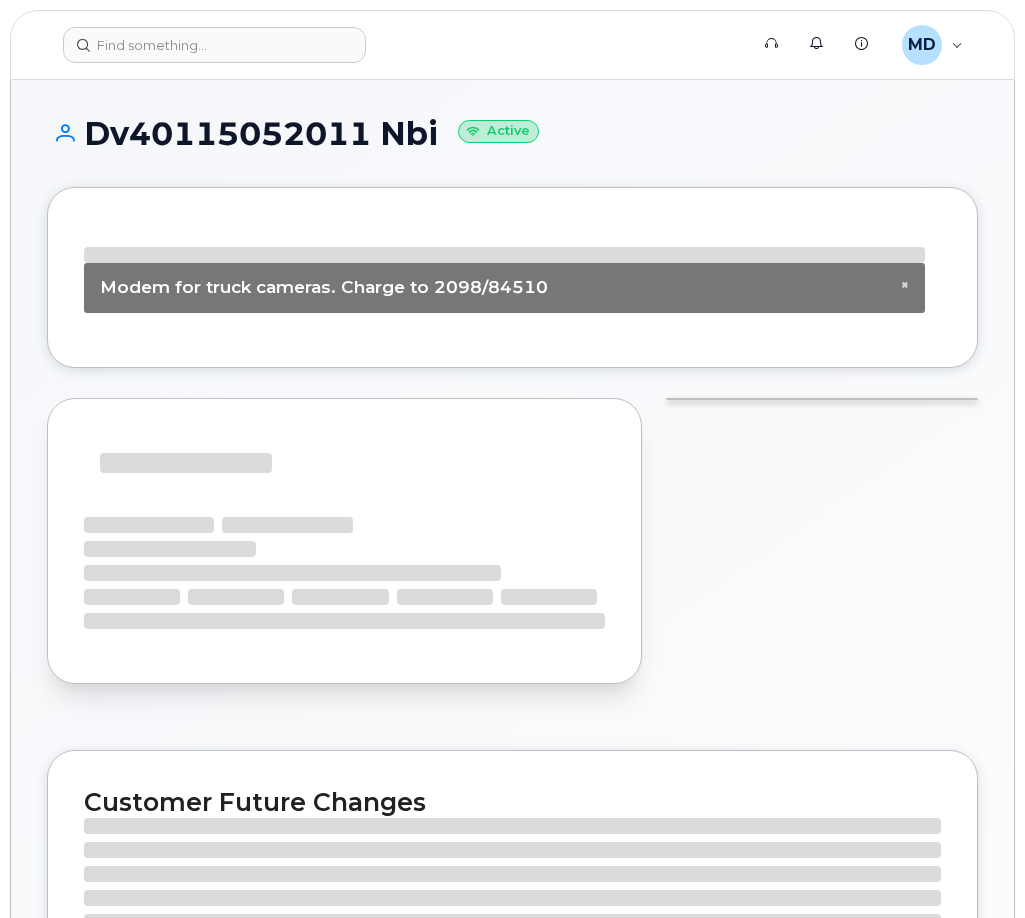 scroll, scrollTop: 0, scrollLeft: 0, axis: both 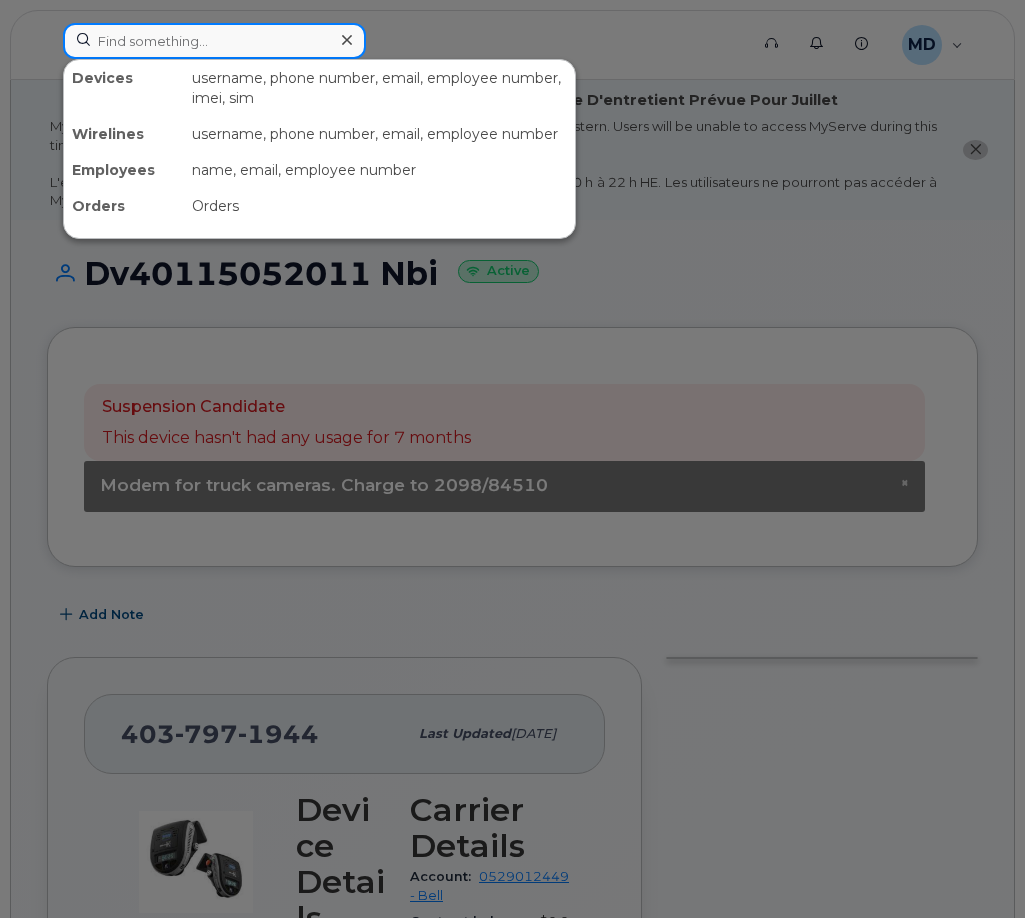 drag, startPoint x: 243, startPoint y: 29, endPoint x: 233, endPoint y: 45, distance: 18.867962 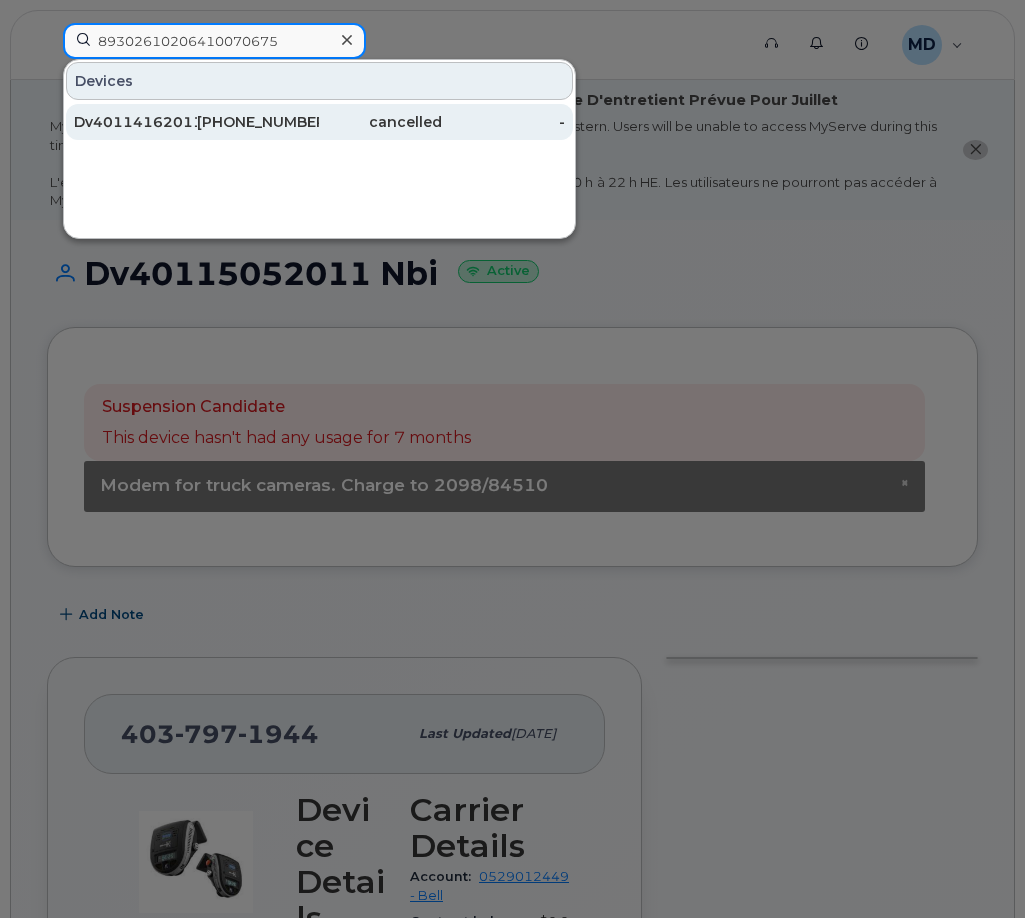 type on "89302610206410070675" 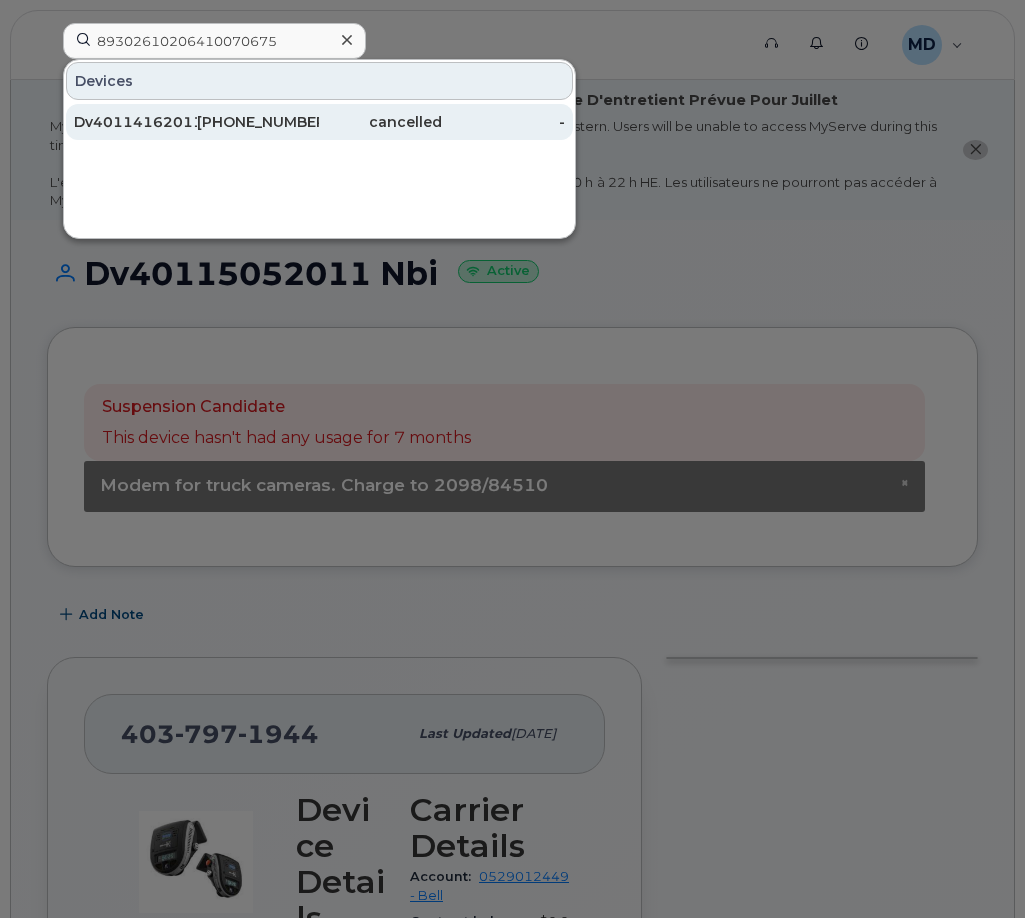 click on "Dv40114162011 Nbi" 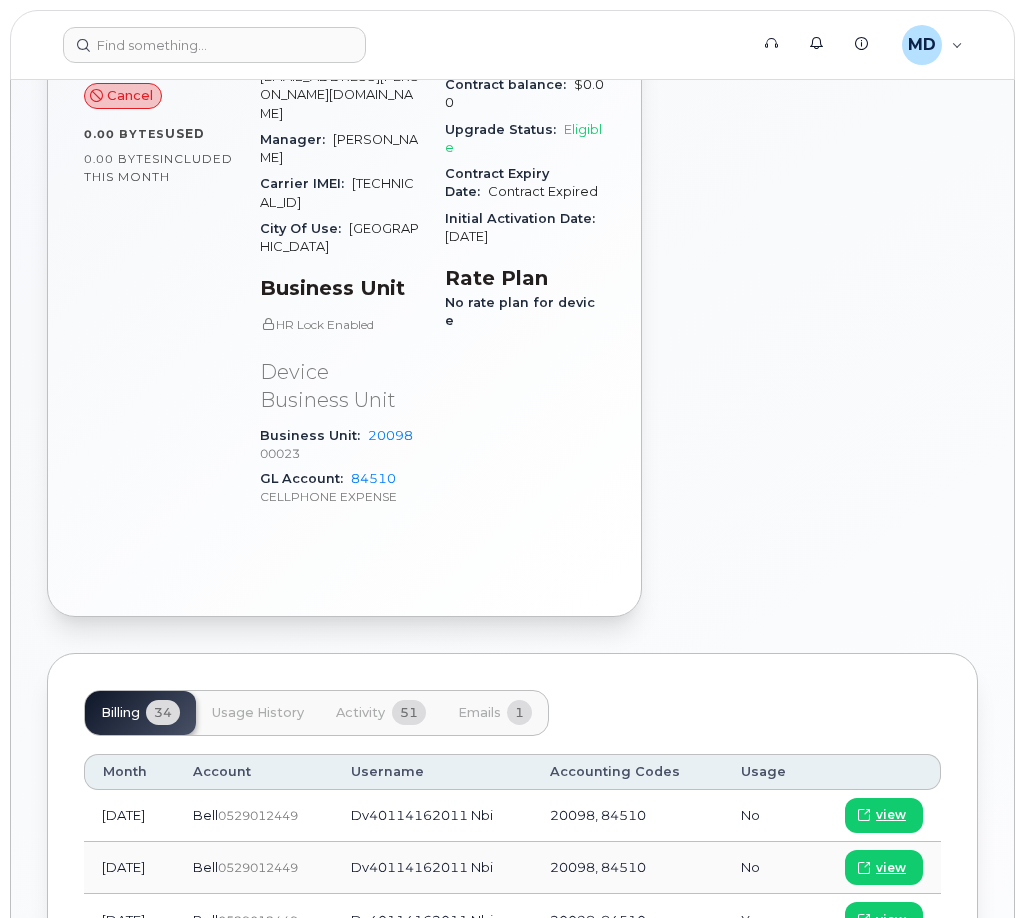 scroll, scrollTop: 800, scrollLeft: 0, axis: vertical 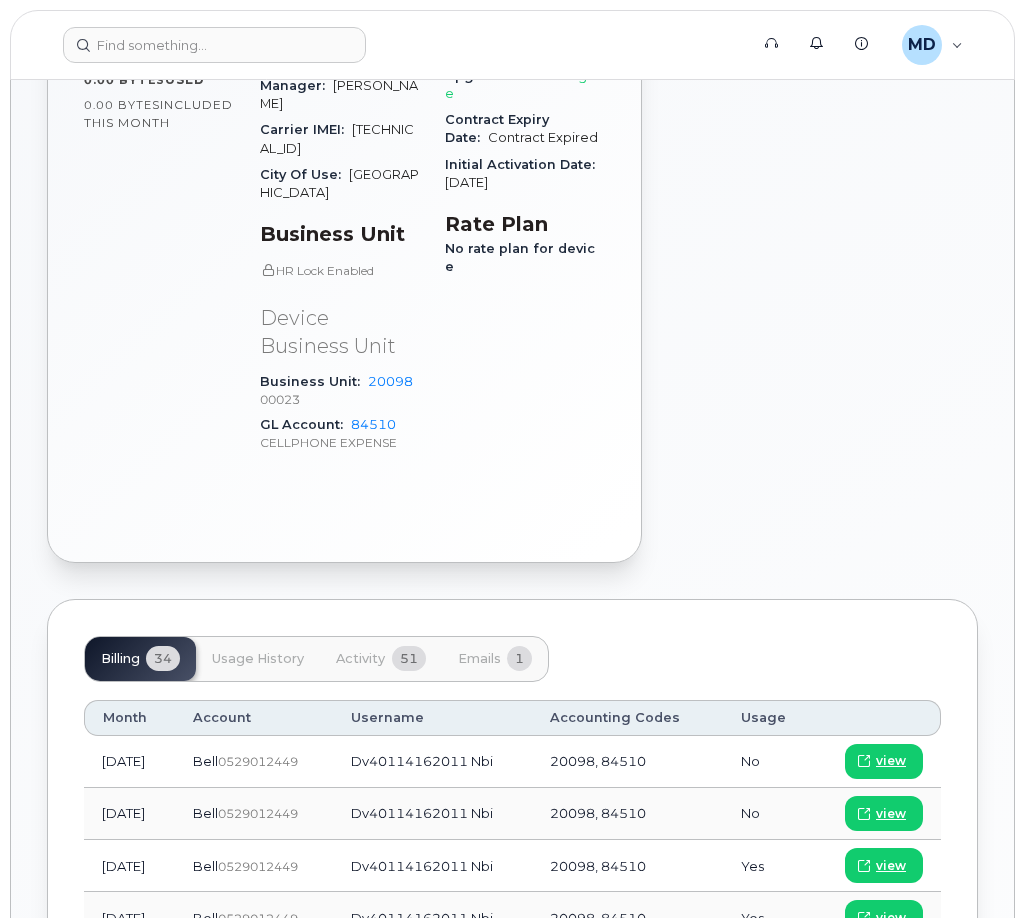 drag, startPoint x: 772, startPoint y: 140, endPoint x: 679, endPoint y: 88, distance: 106.55046 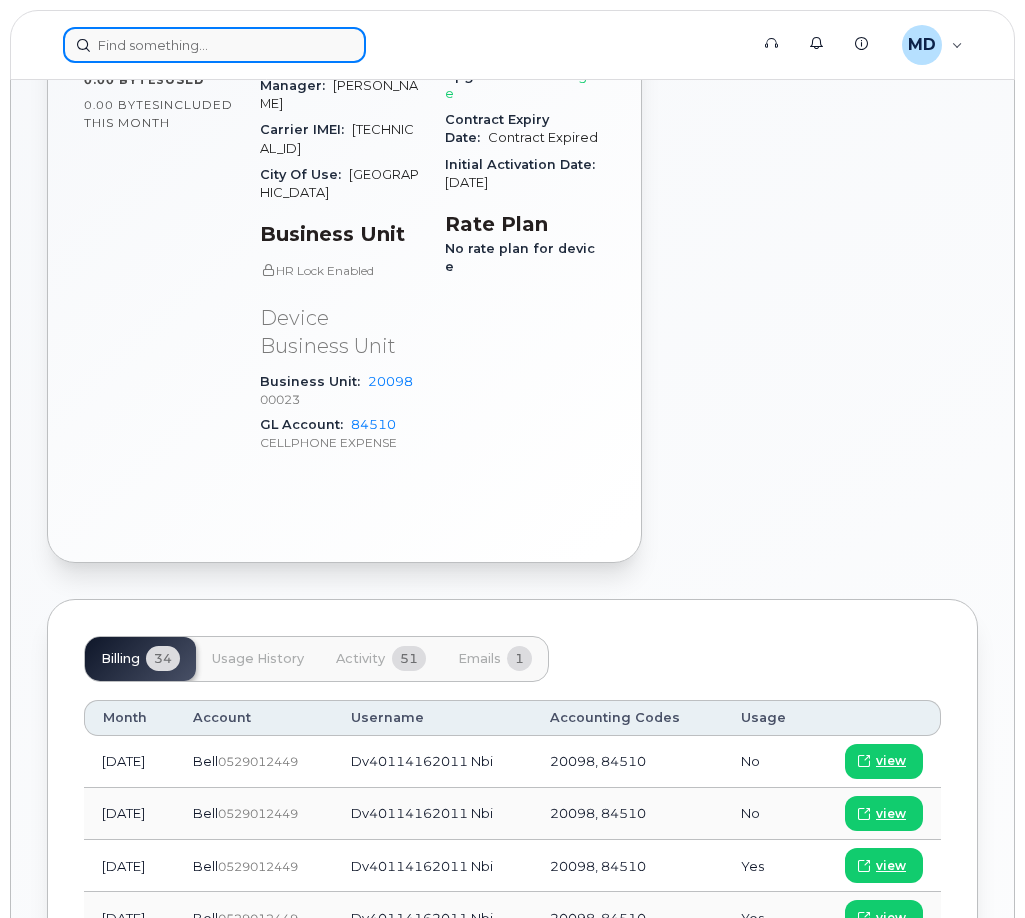 click 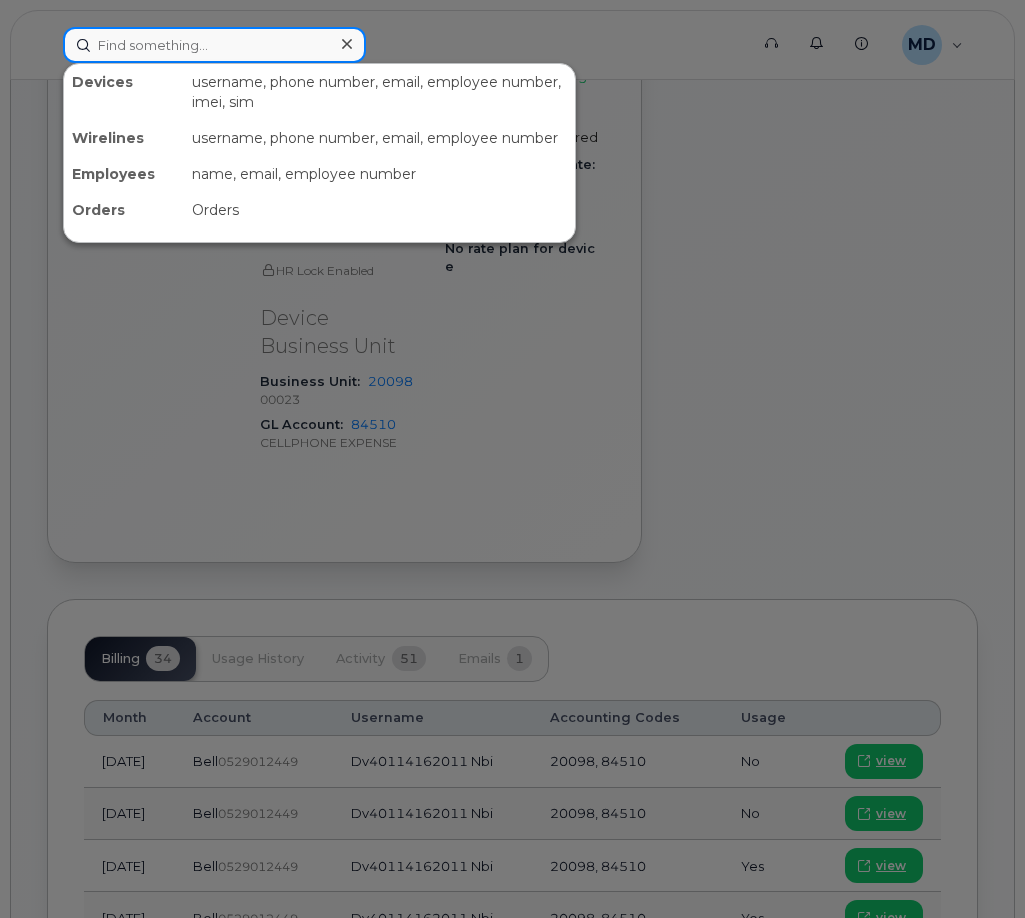 paste on "89302610206410073976" 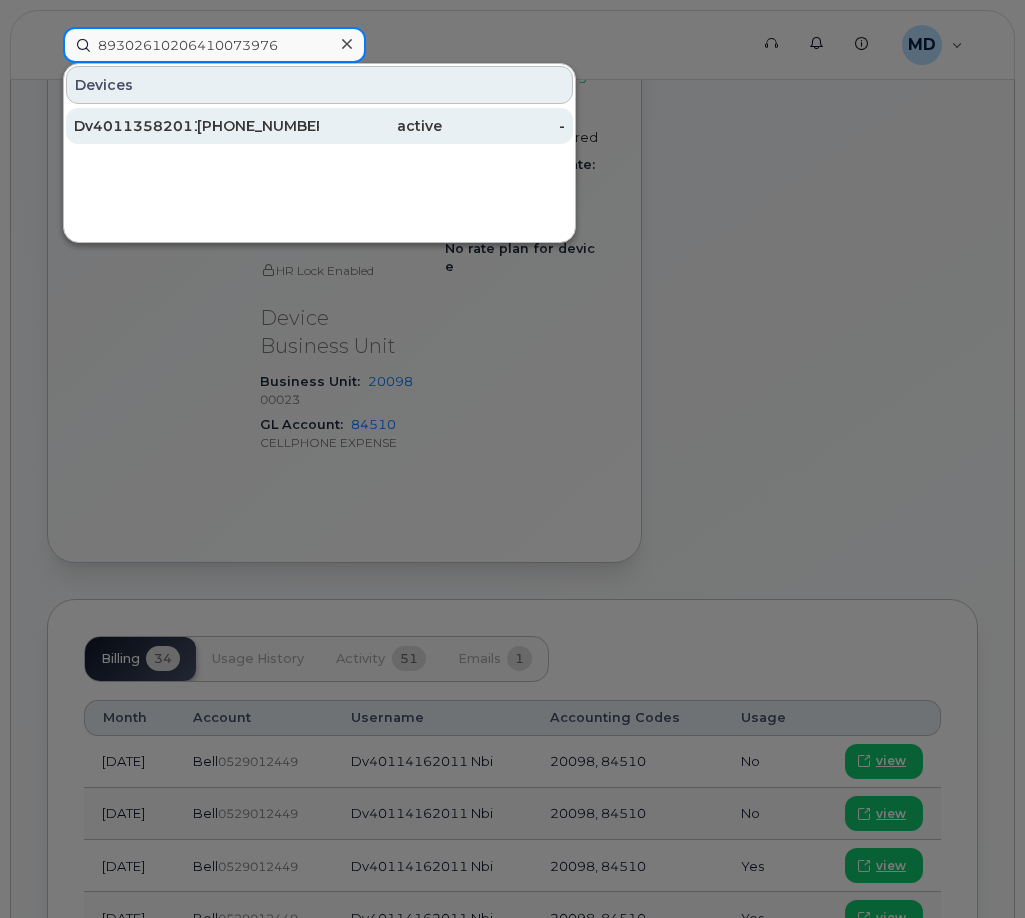 type on "89302610206410073976" 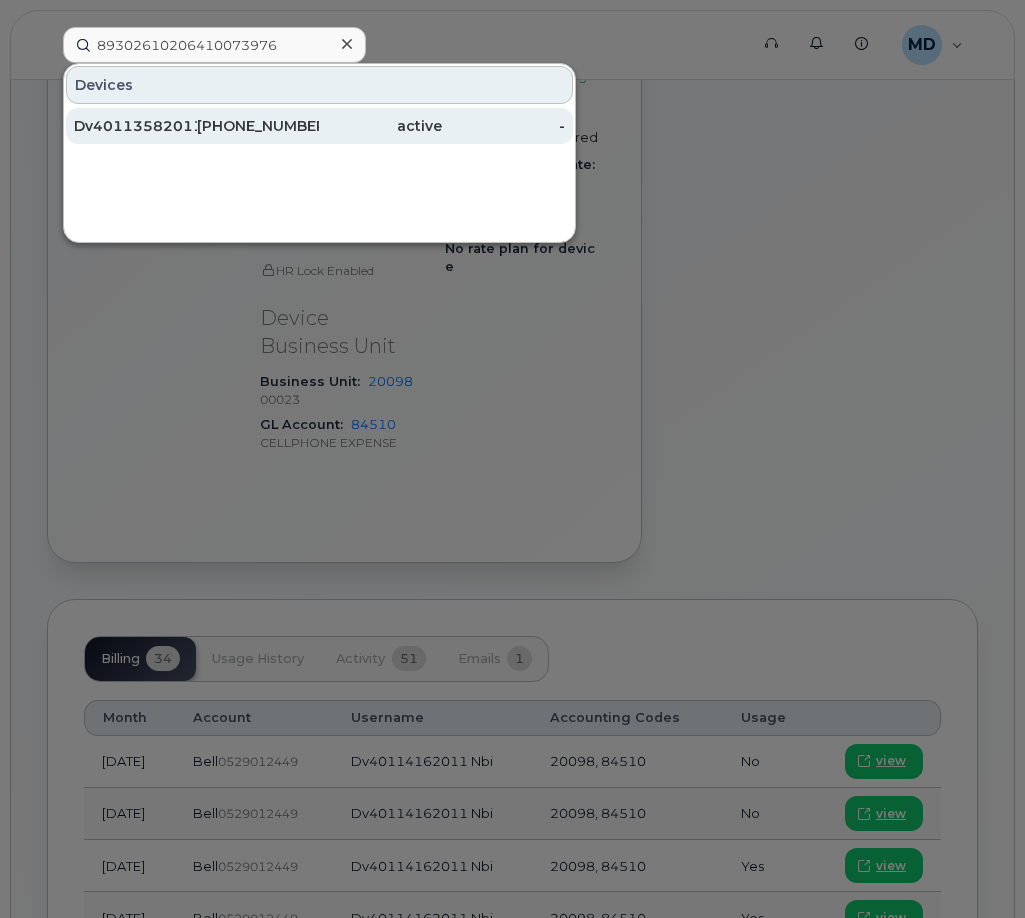 click on "[PHONE_NUMBER]" 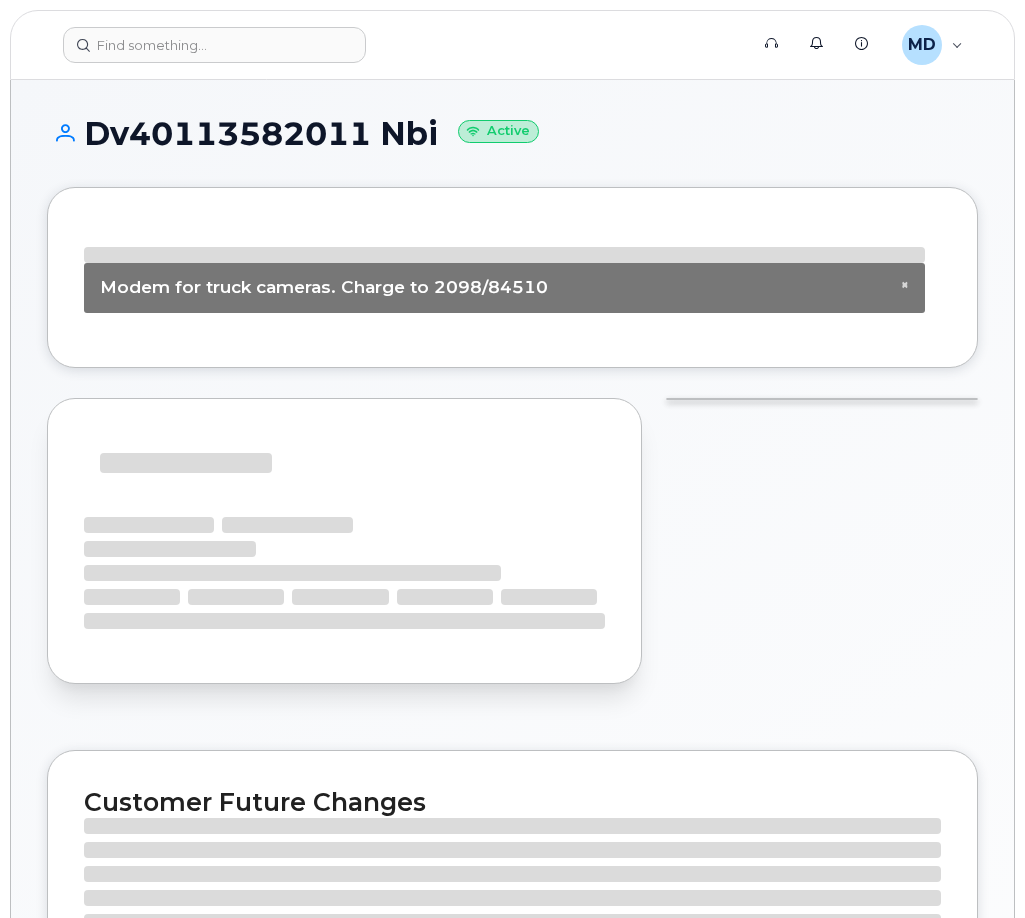 scroll, scrollTop: 0, scrollLeft: 0, axis: both 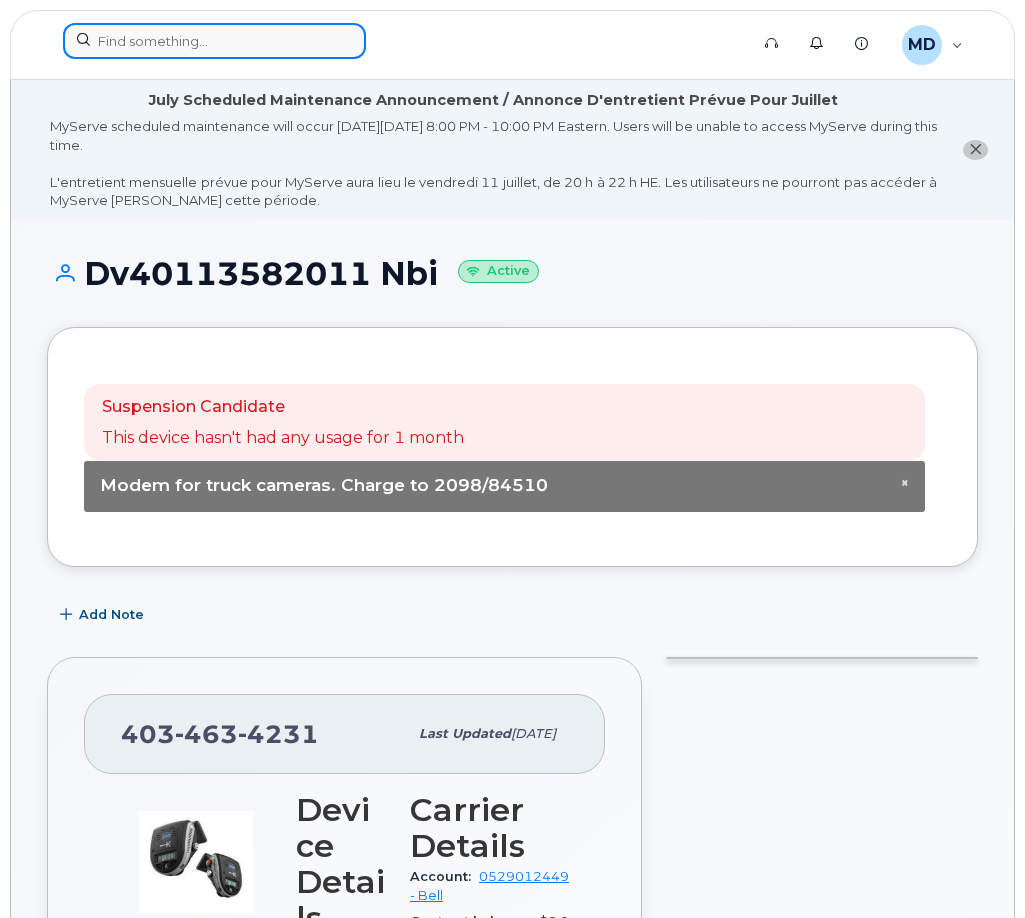 drag, startPoint x: 205, startPoint y: 55, endPoint x: 203, endPoint y: 45, distance: 10.198039 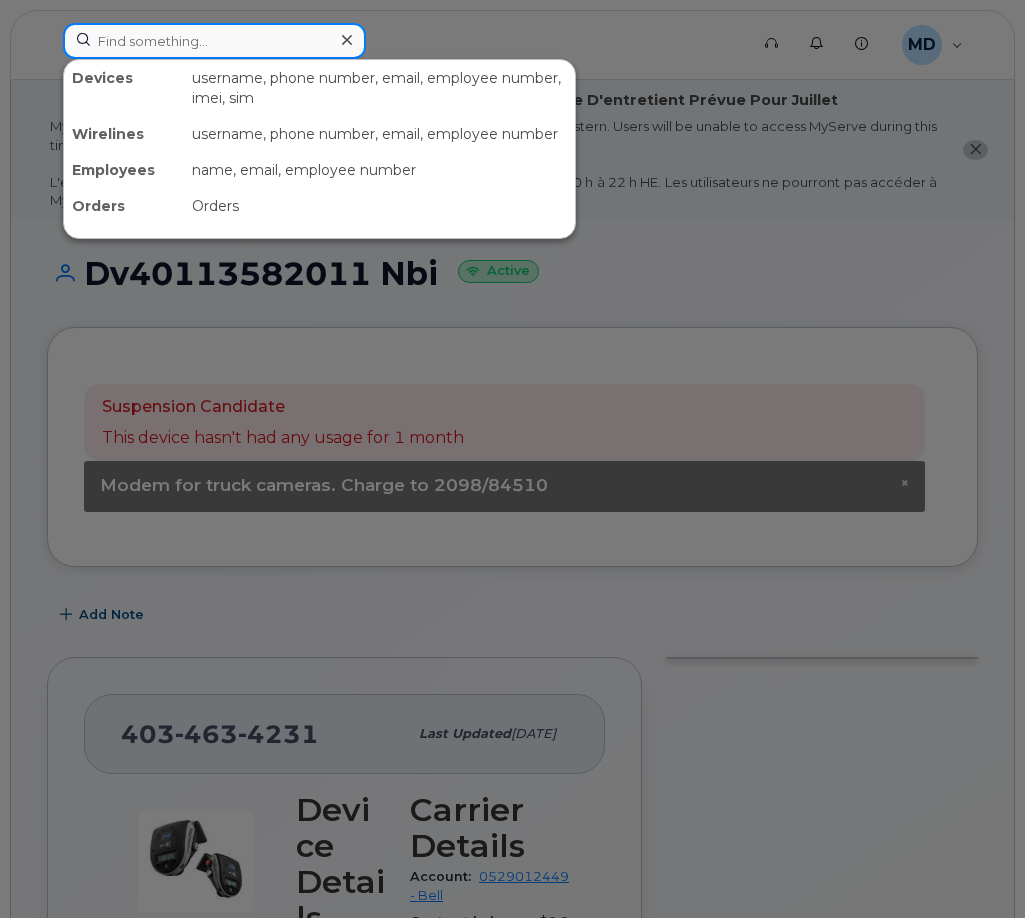paste on "89302610206422008648" 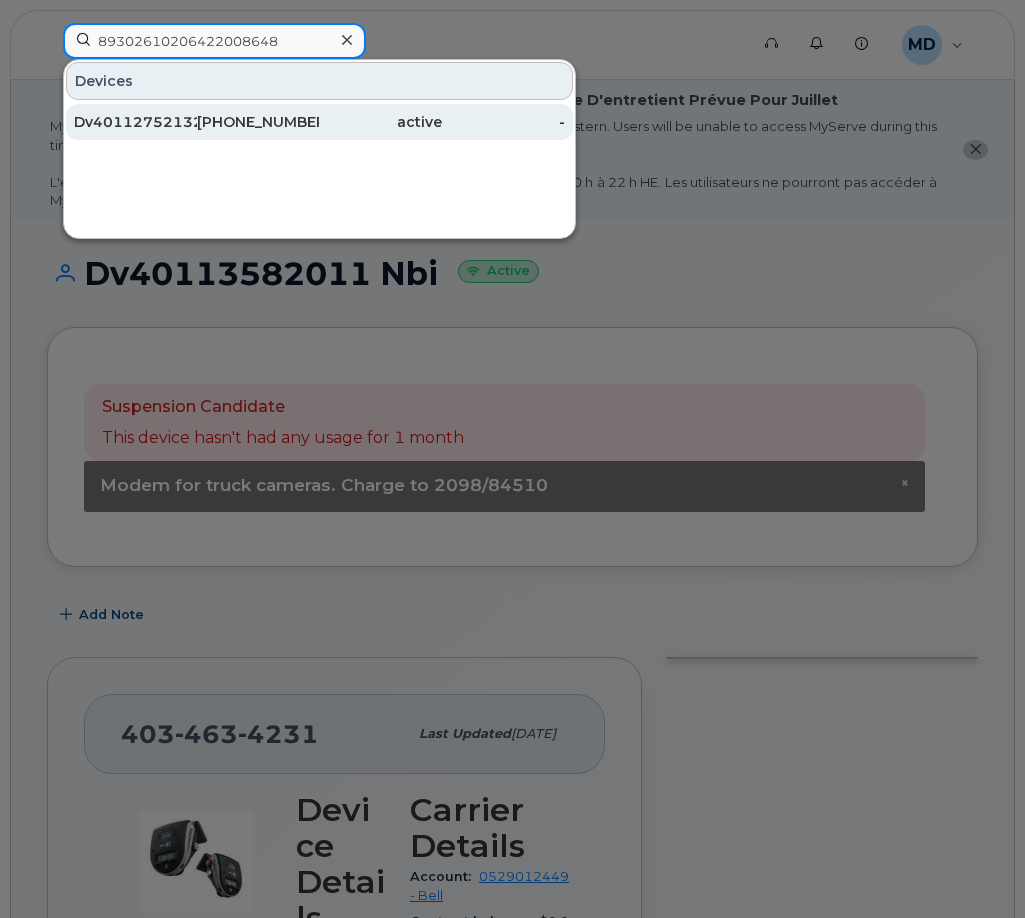 type on "89302610206422008648" 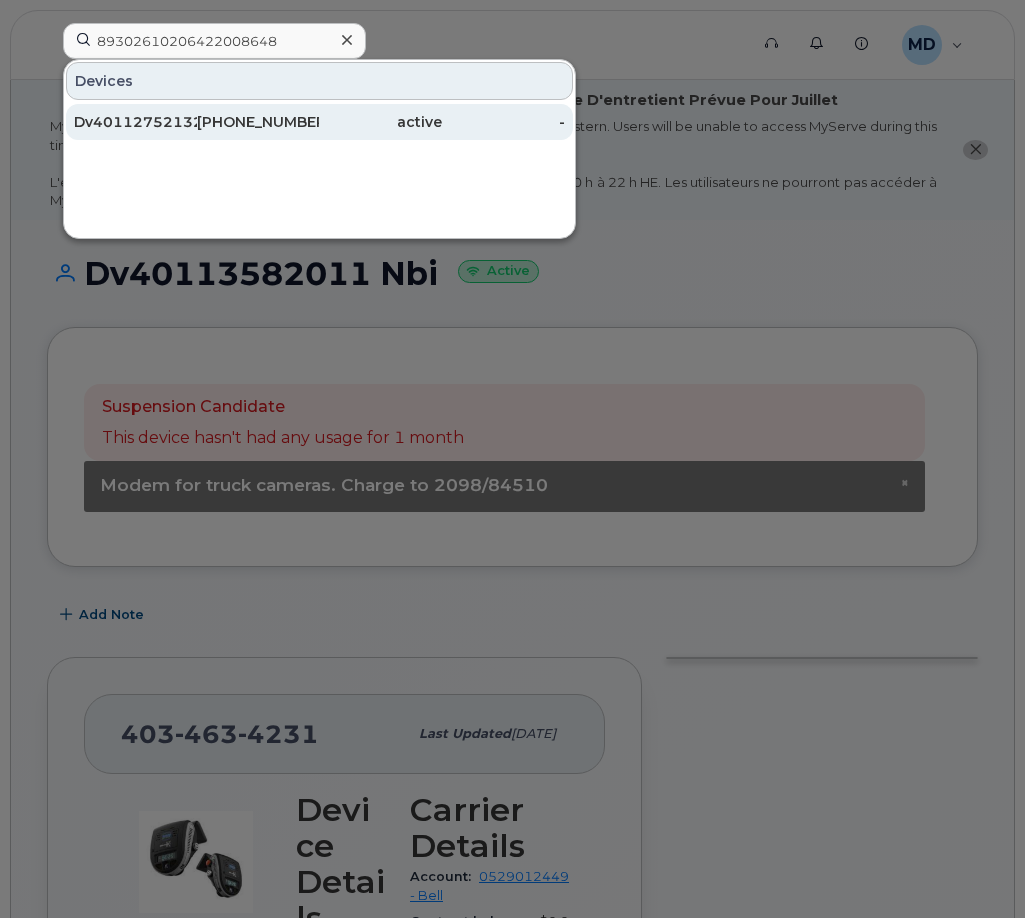 click on "519-588-9713" 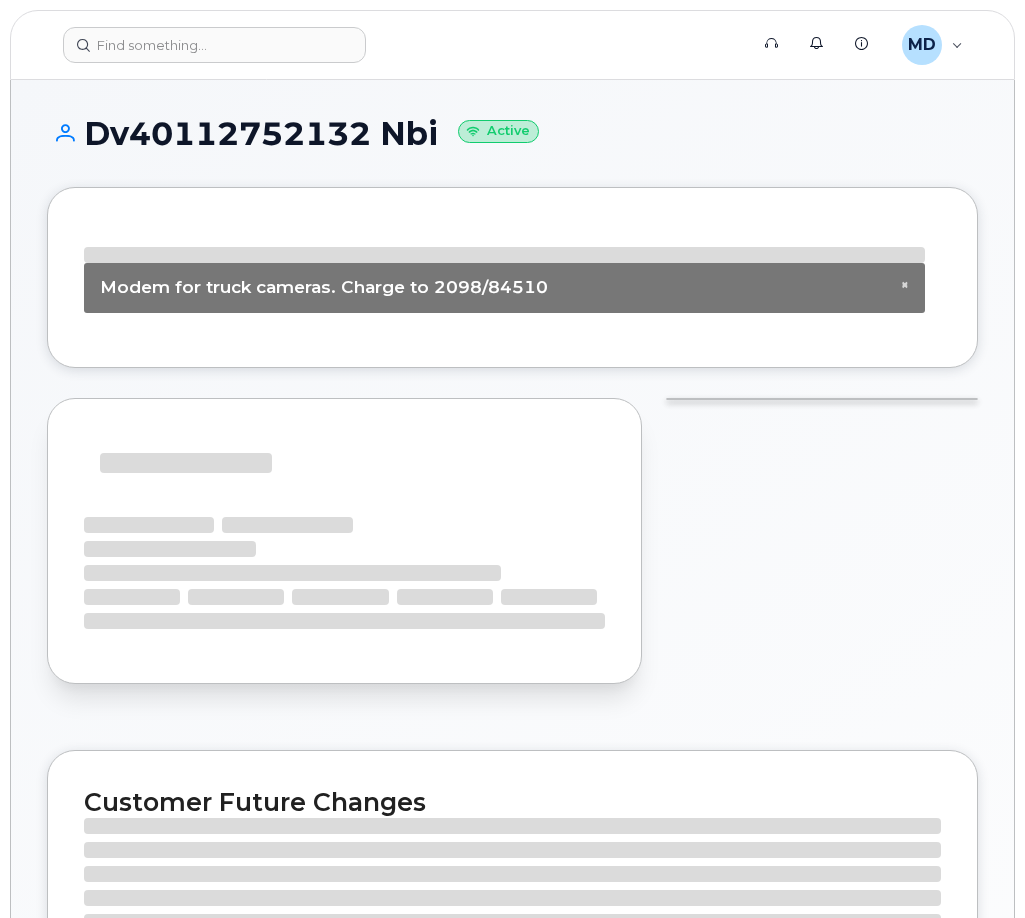 scroll, scrollTop: 0, scrollLeft: 0, axis: both 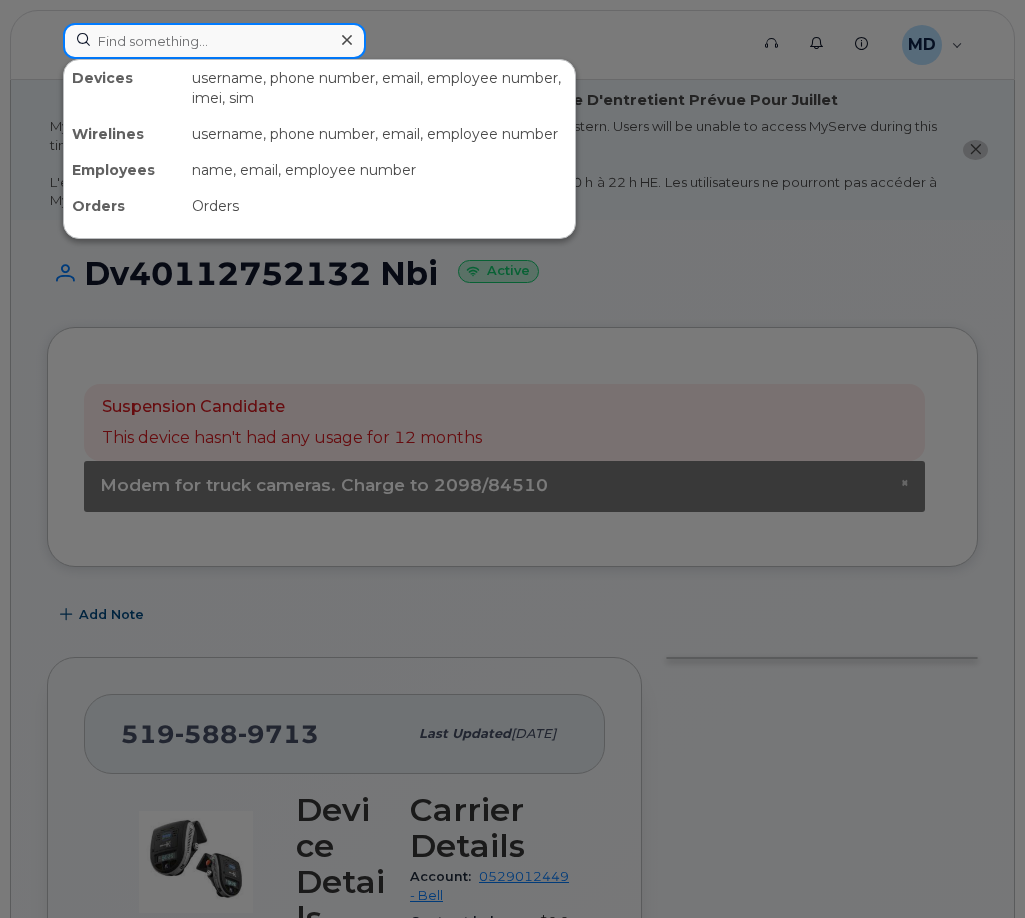 click 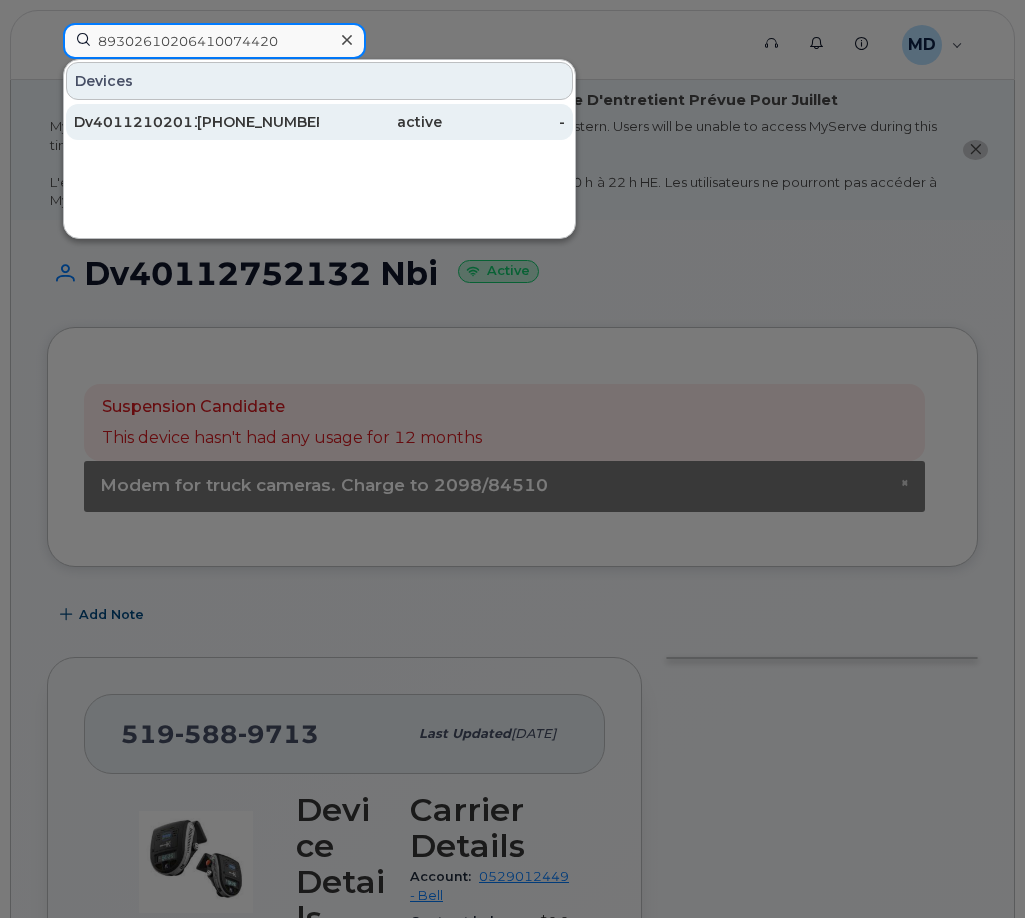 type on "89302610206410074420" 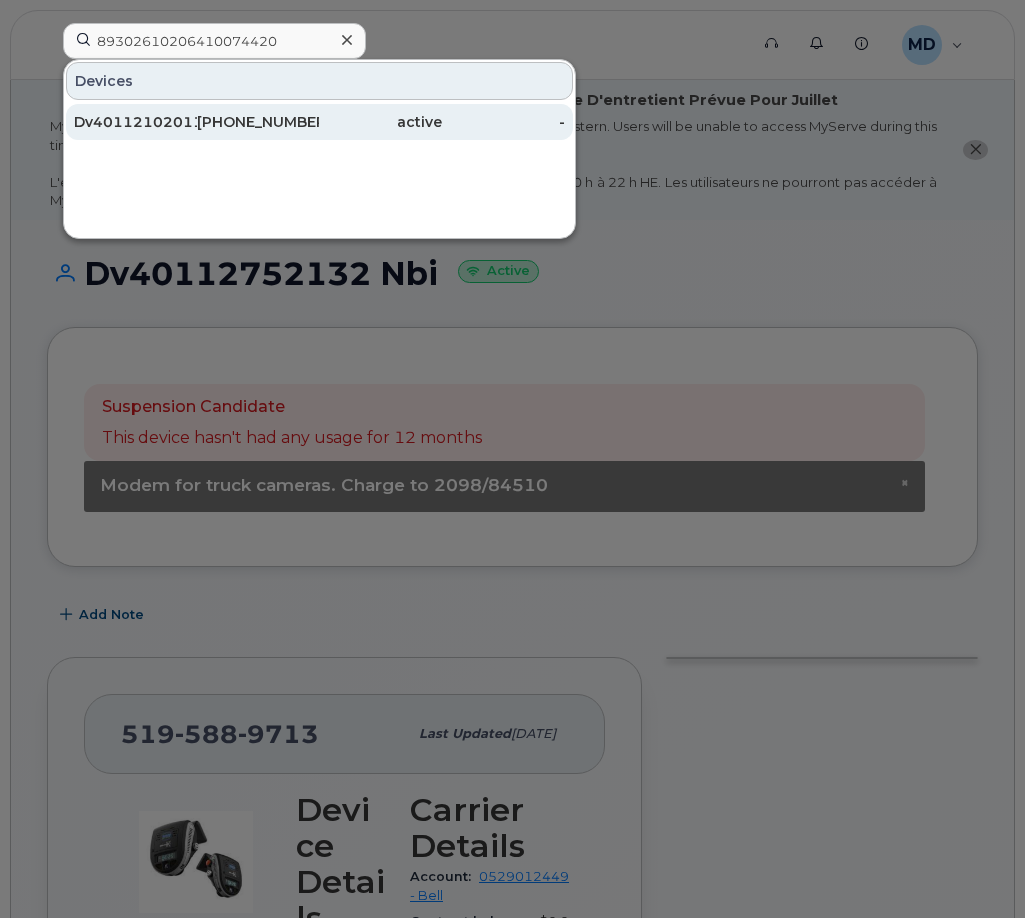 click on "[PHONE_NUMBER]" 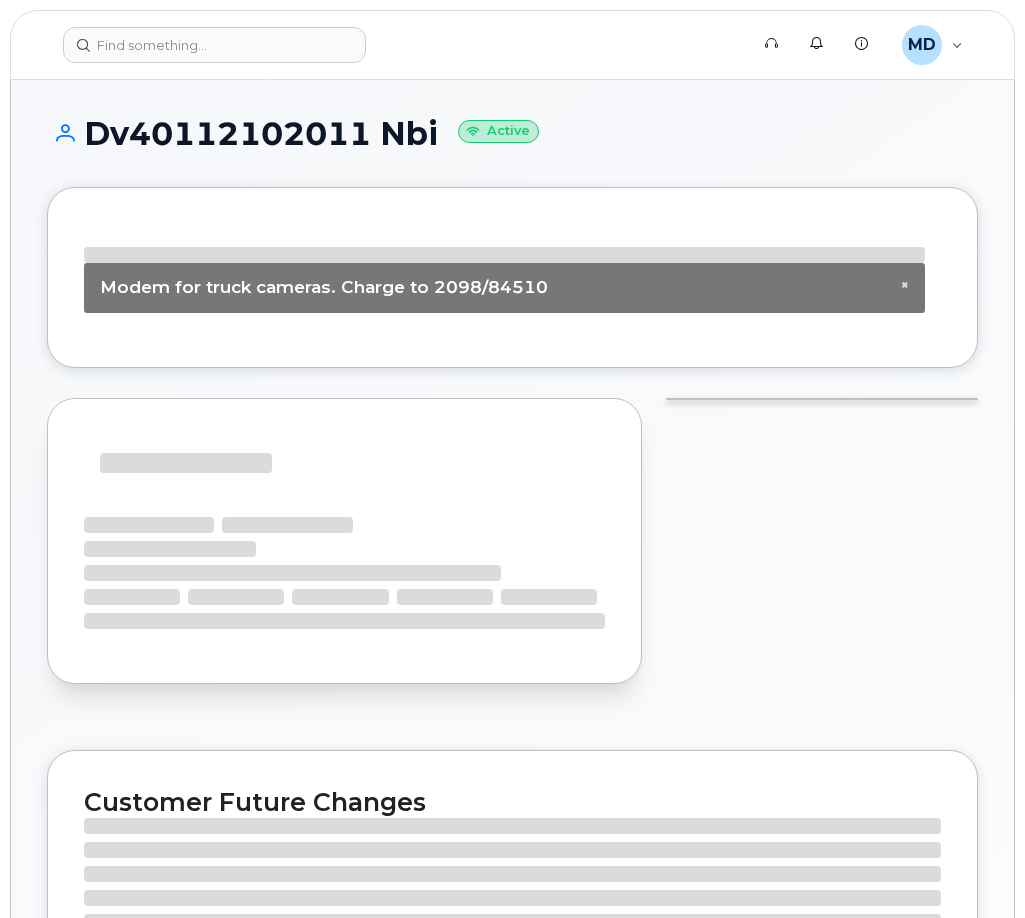 scroll, scrollTop: 0, scrollLeft: 0, axis: both 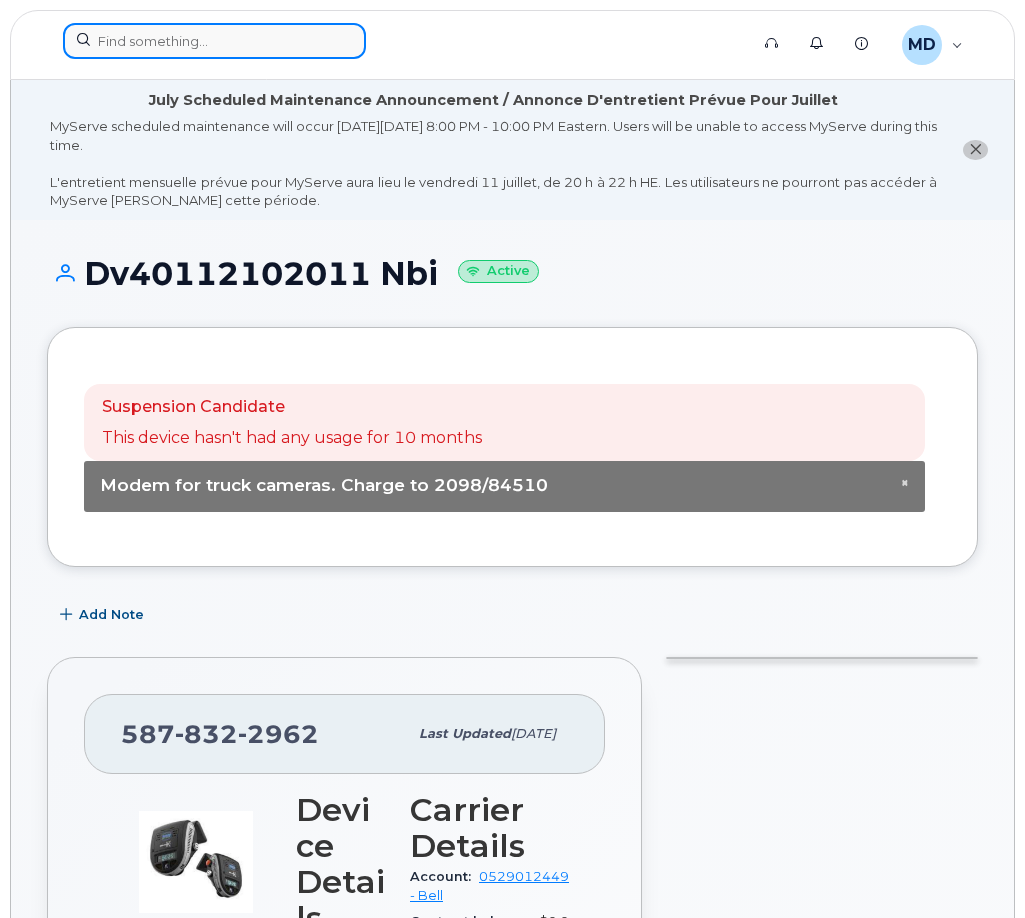 click 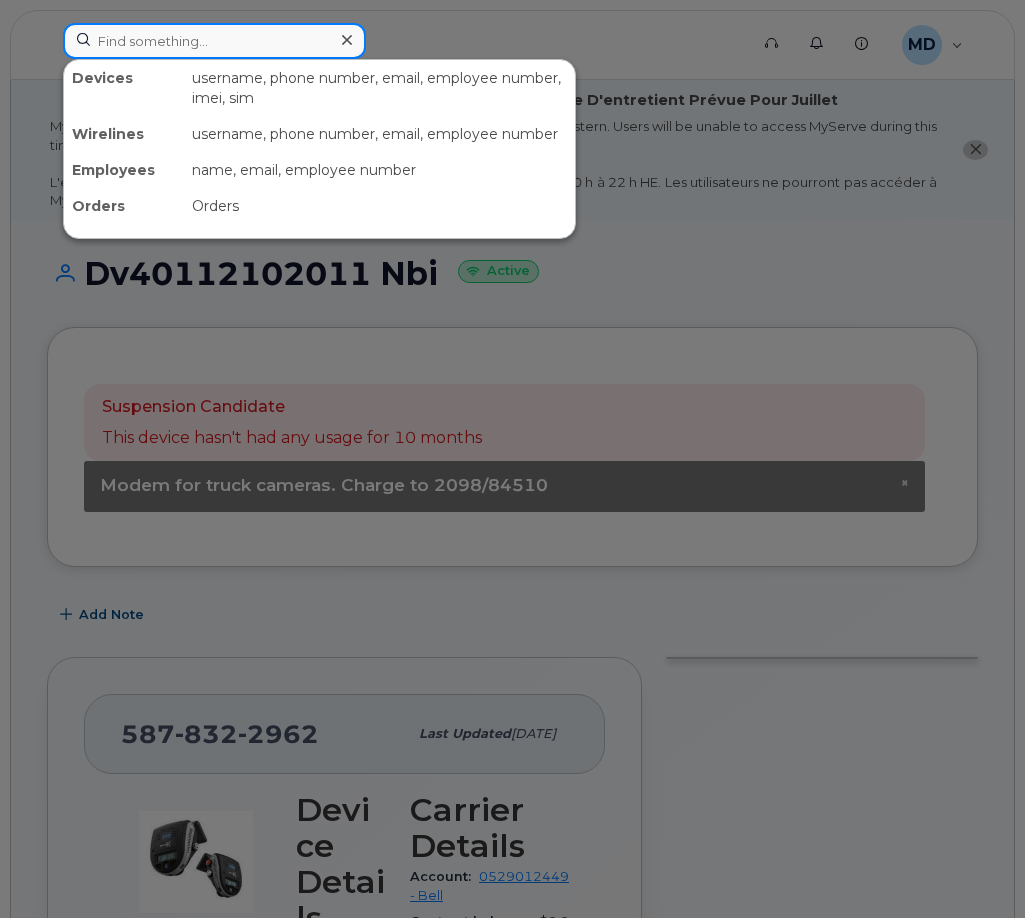 paste on "89302610206410071780" 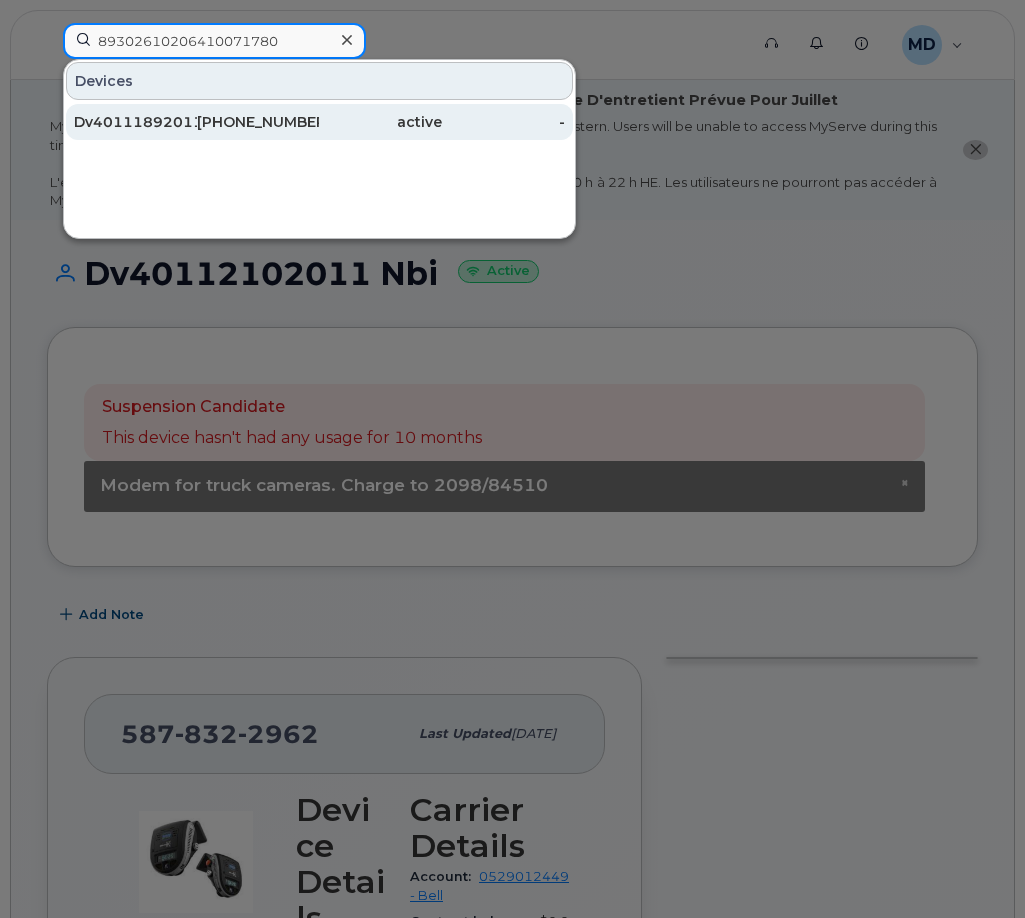 type on "89302610206410071780" 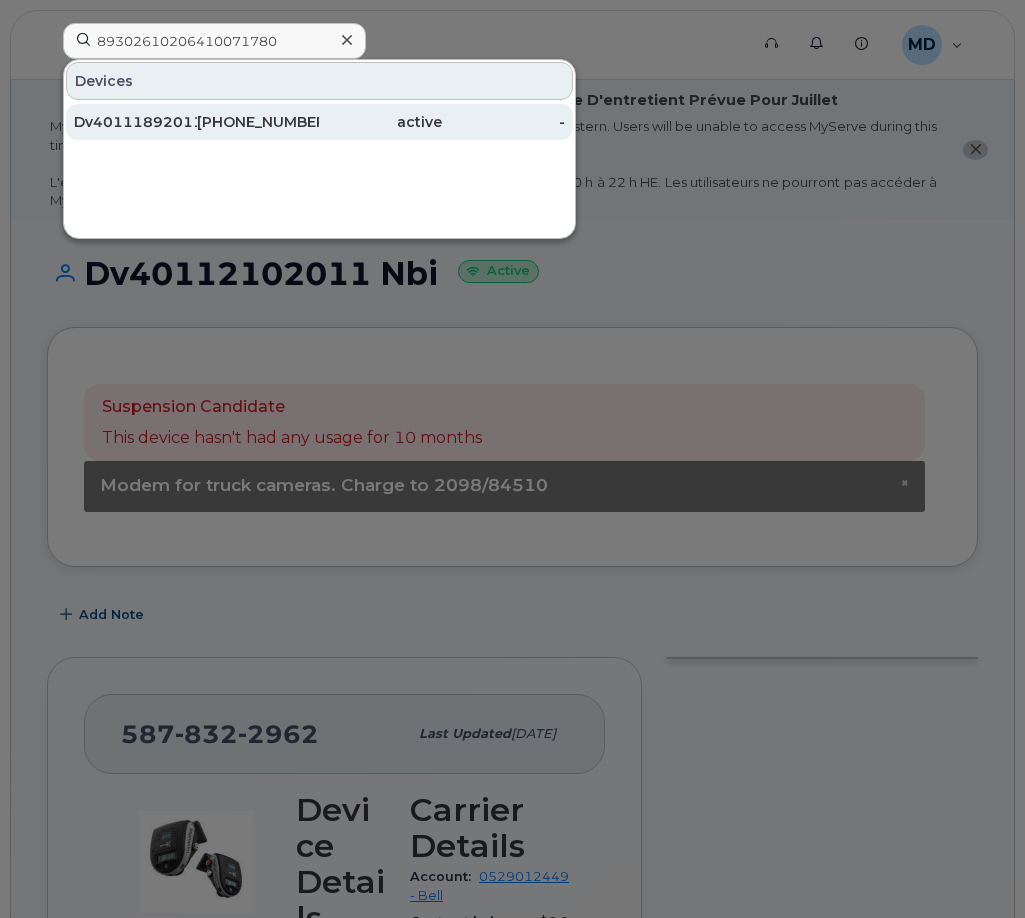 click on "[PHONE_NUMBER]" 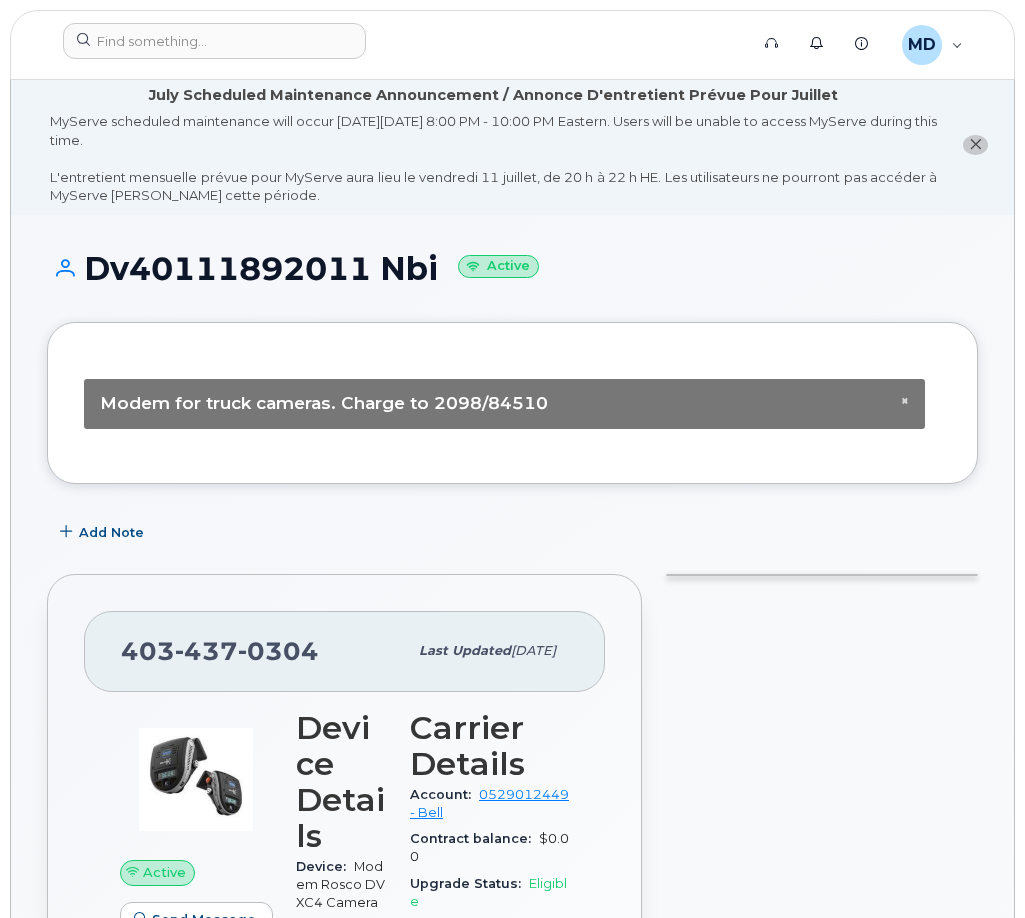 scroll, scrollTop: 0, scrollLeft: 0, axis: both 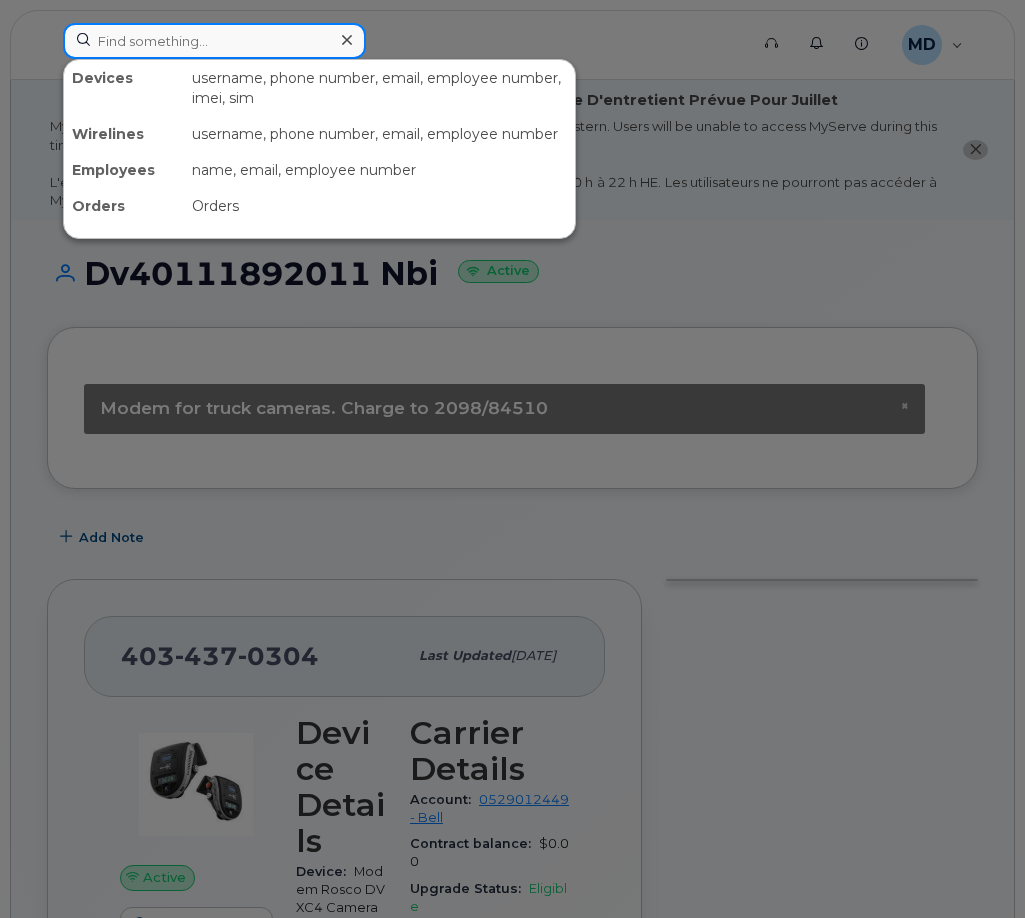 click 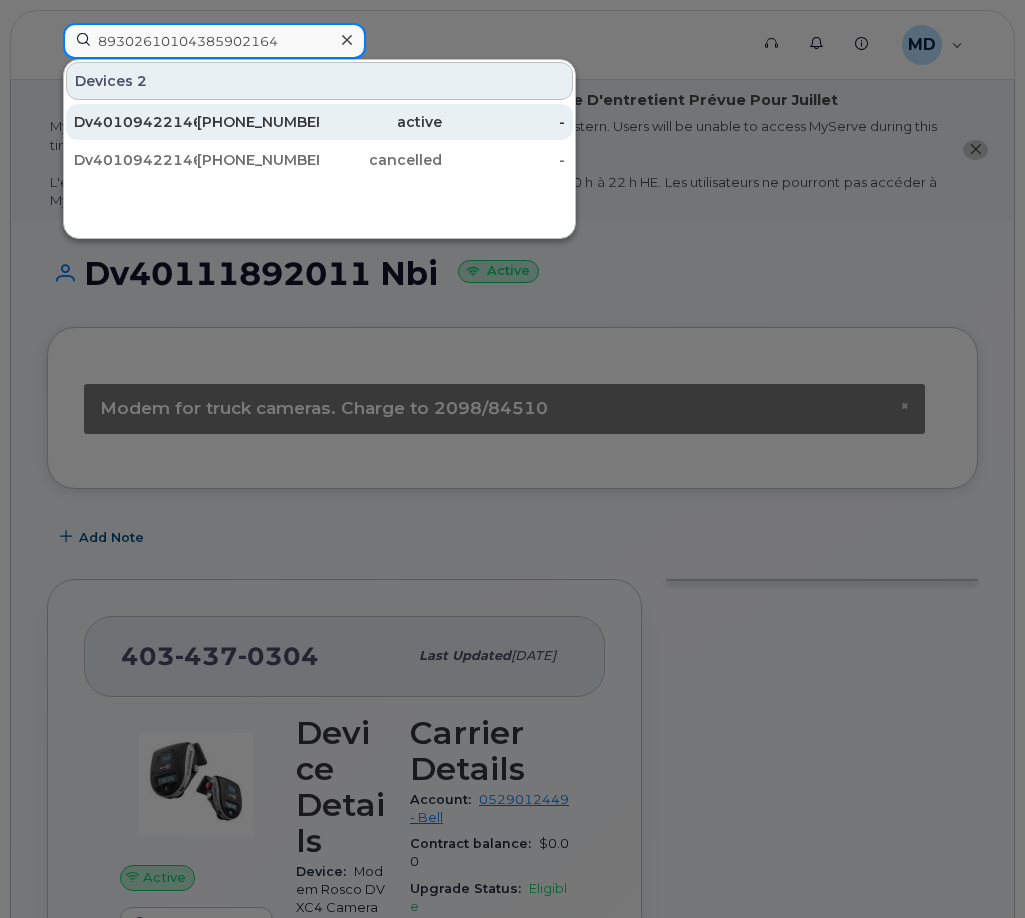 type on "89302610104385902164" 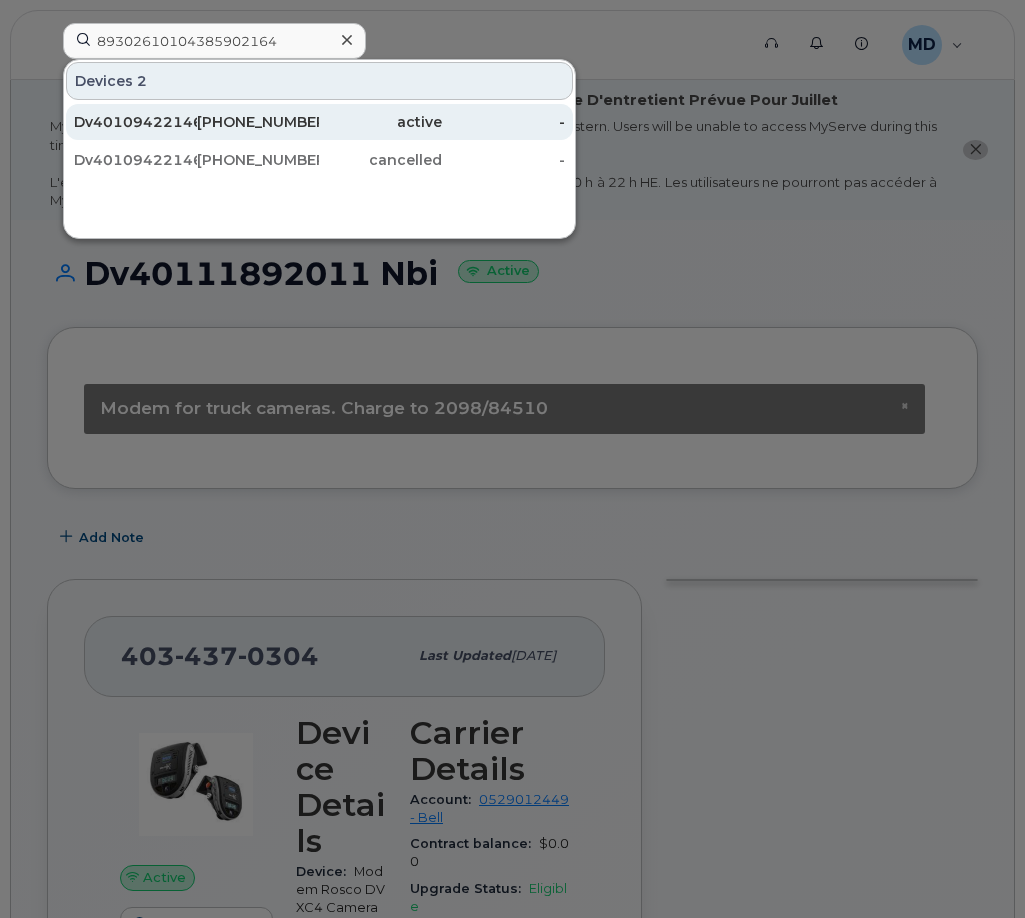 click on "587-832-6058" 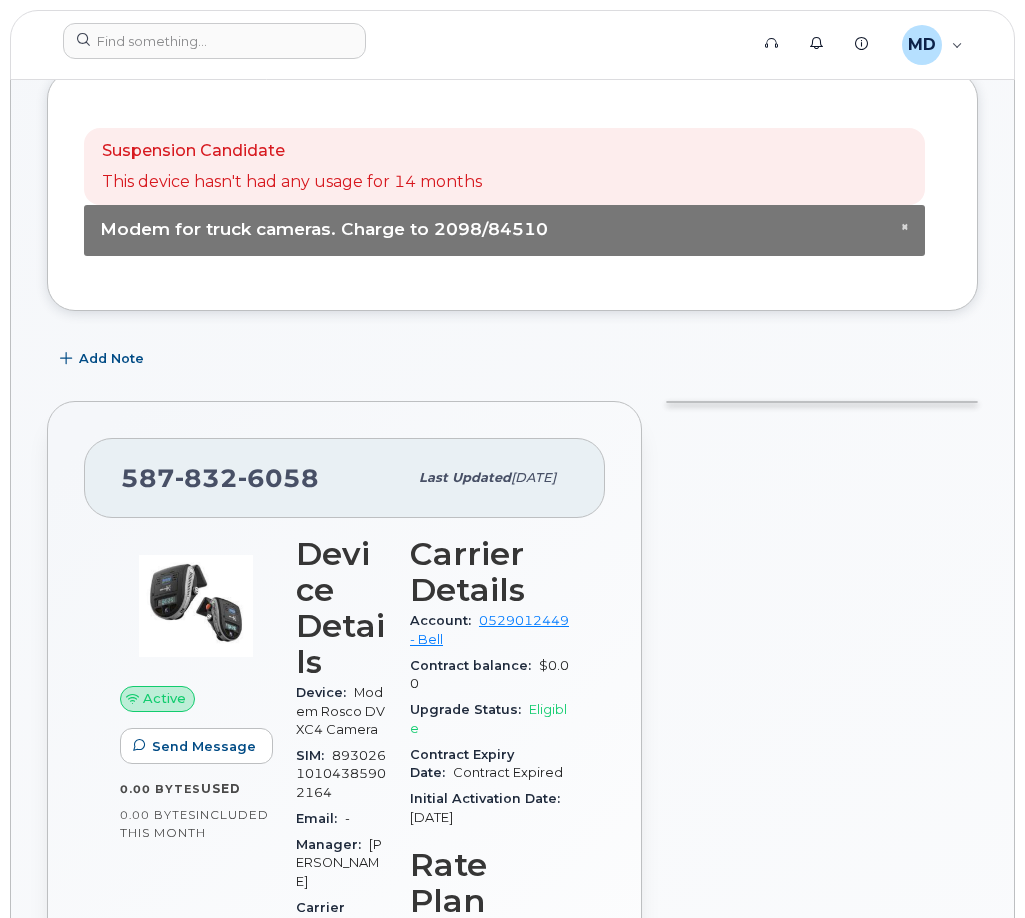 scroll, scrollTop: 400, scrollLeft: 0, axis: vertical 